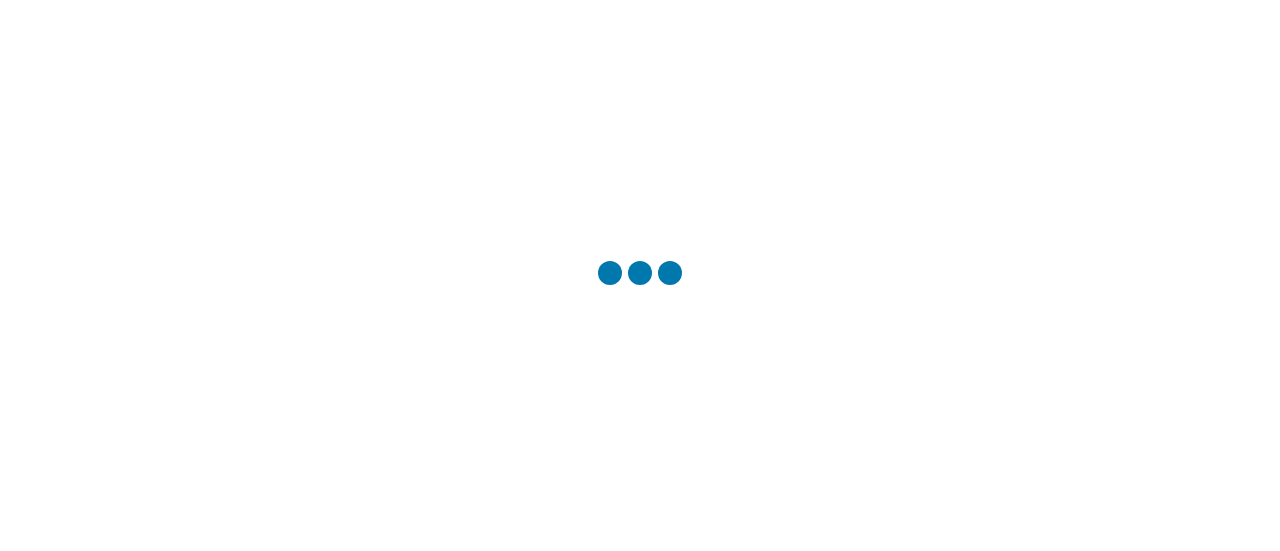 scroll, scrollTop: 0, scrollLeft: 0, axis: both 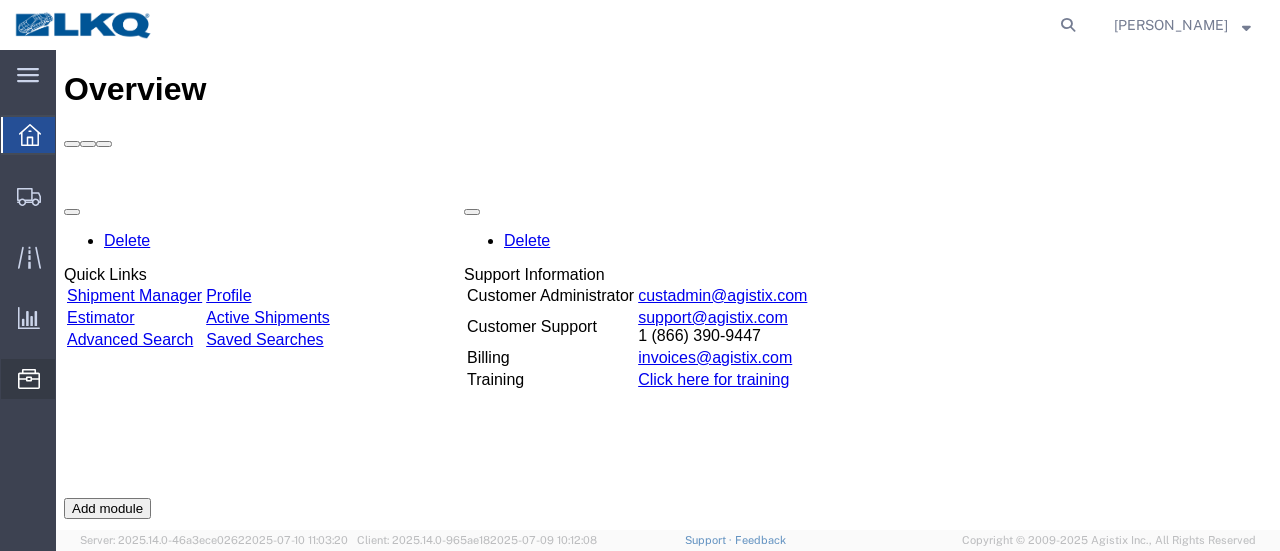 click on "Location Appointment" 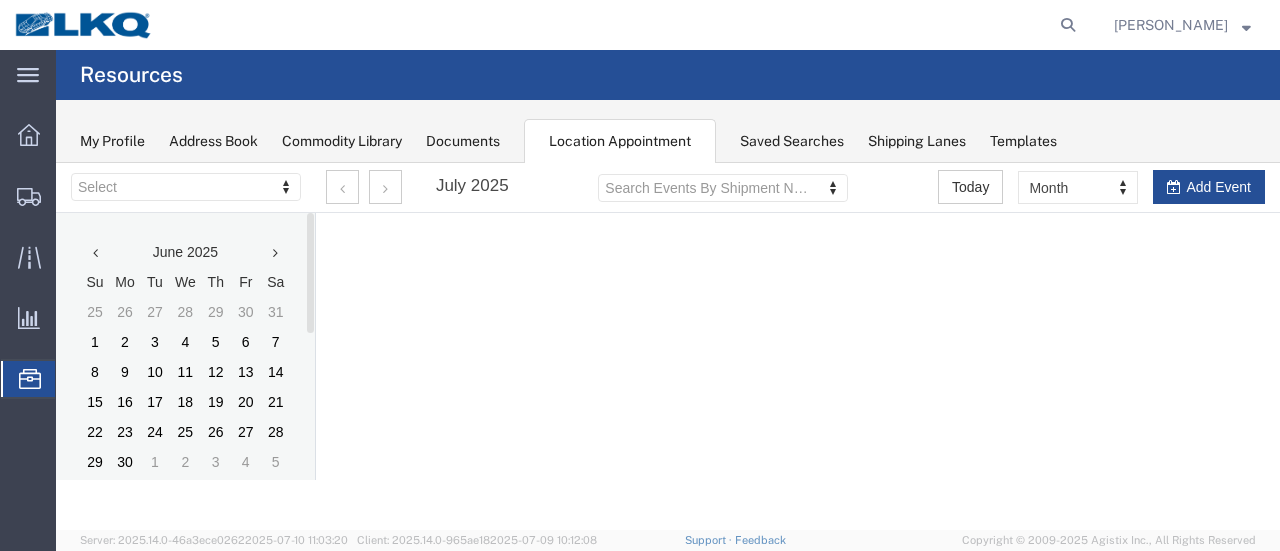 scroll, scrollTop: 0, scrollLeft: 0, axis: both 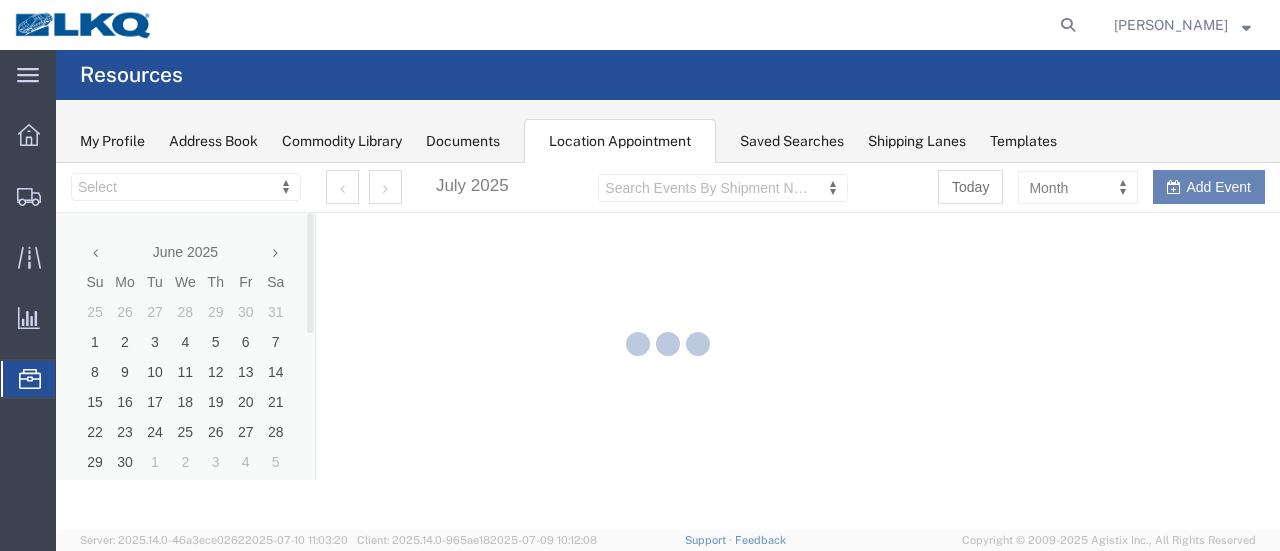 select on "28712" 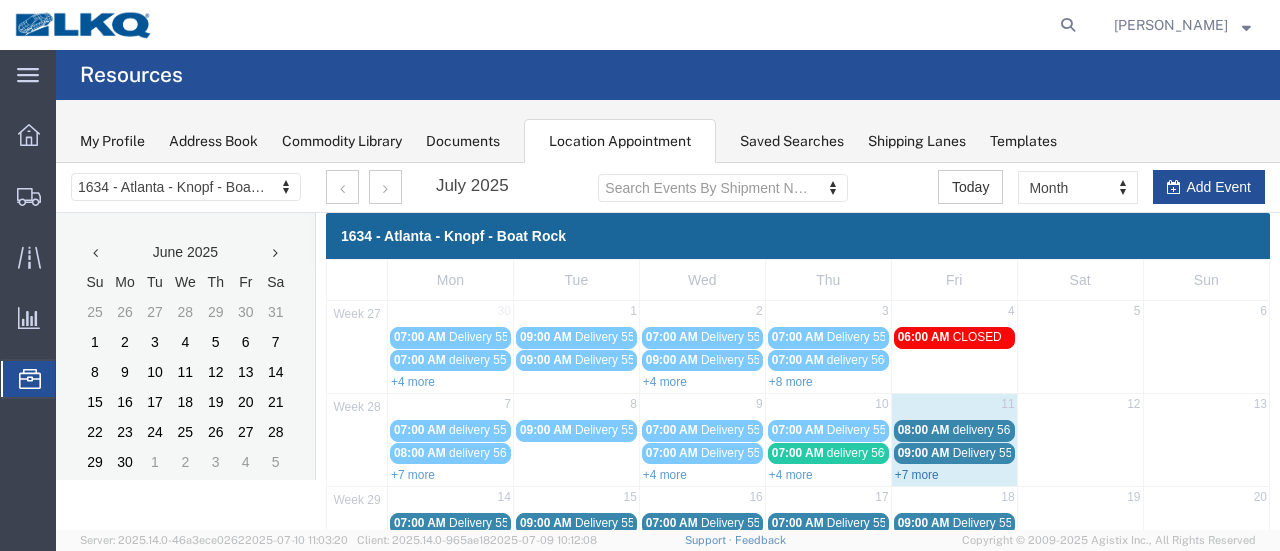 click on "+7 more" at bounding box center (917, 475) 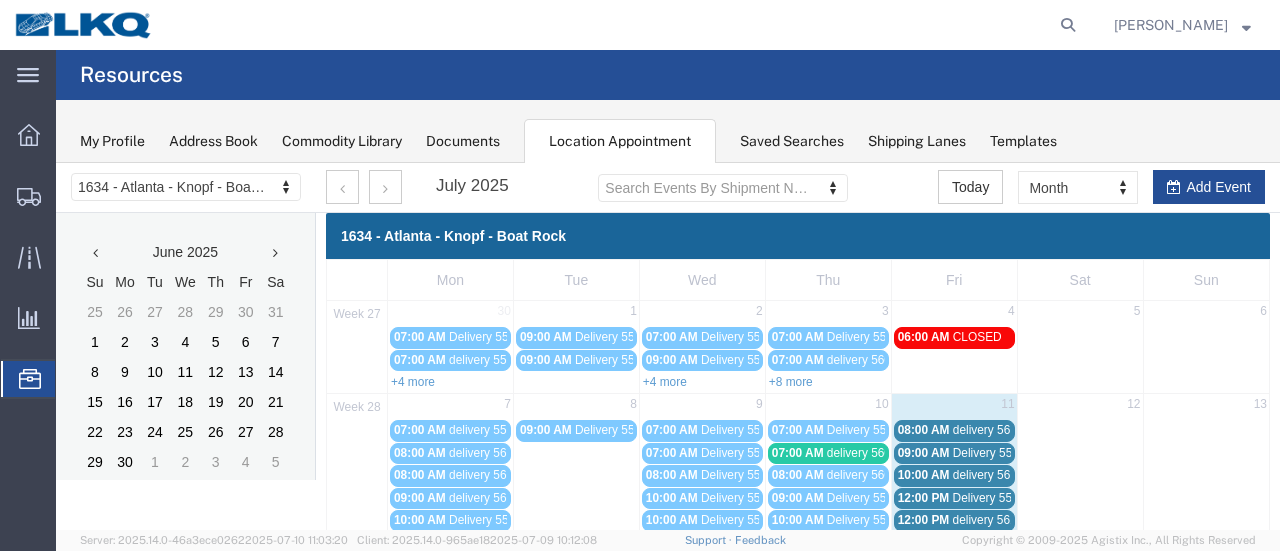 scroll, scrollTop: 100, scrollLeft: 0, axis: vertical 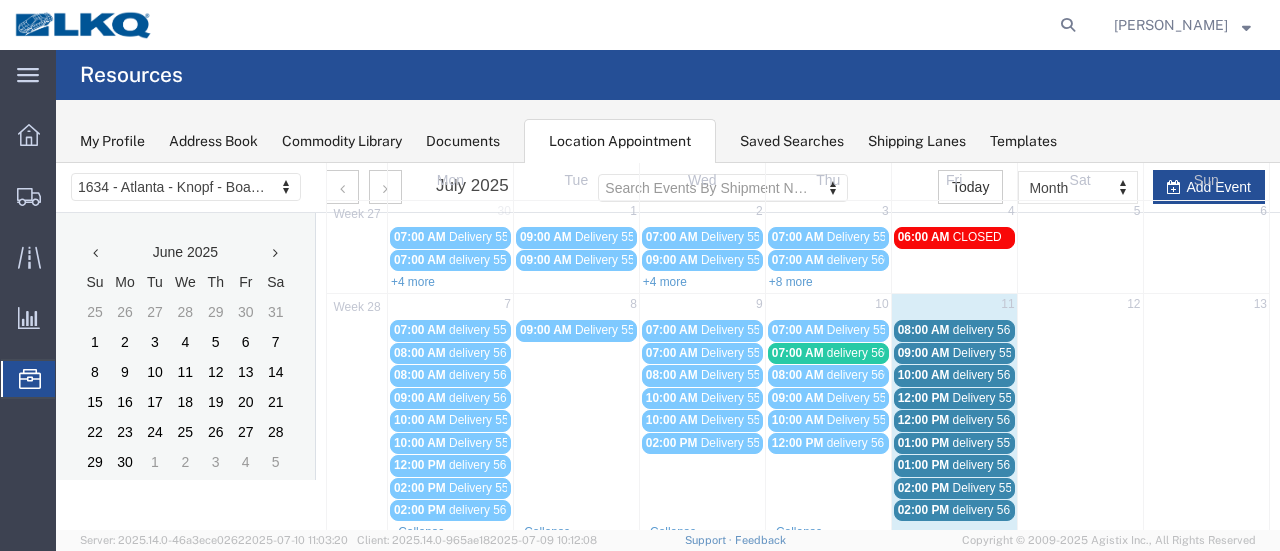 click on "[TIME]   Delivery [NUMBER]" at bounding box center (954, 398) 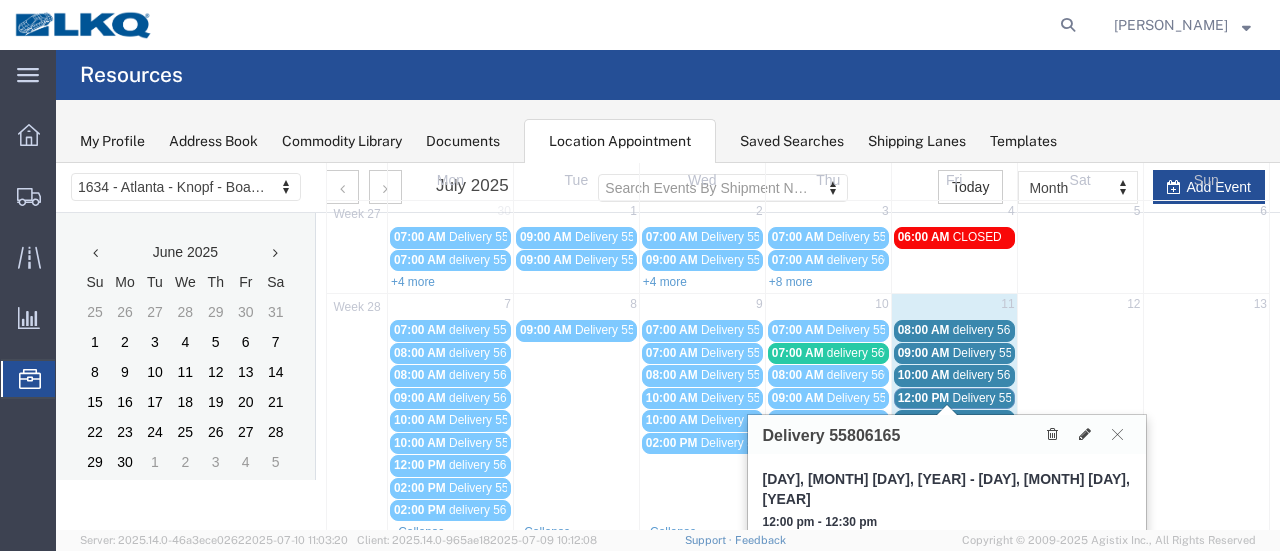 click on "delivery 56125331" at bounding box center [1001, 420] 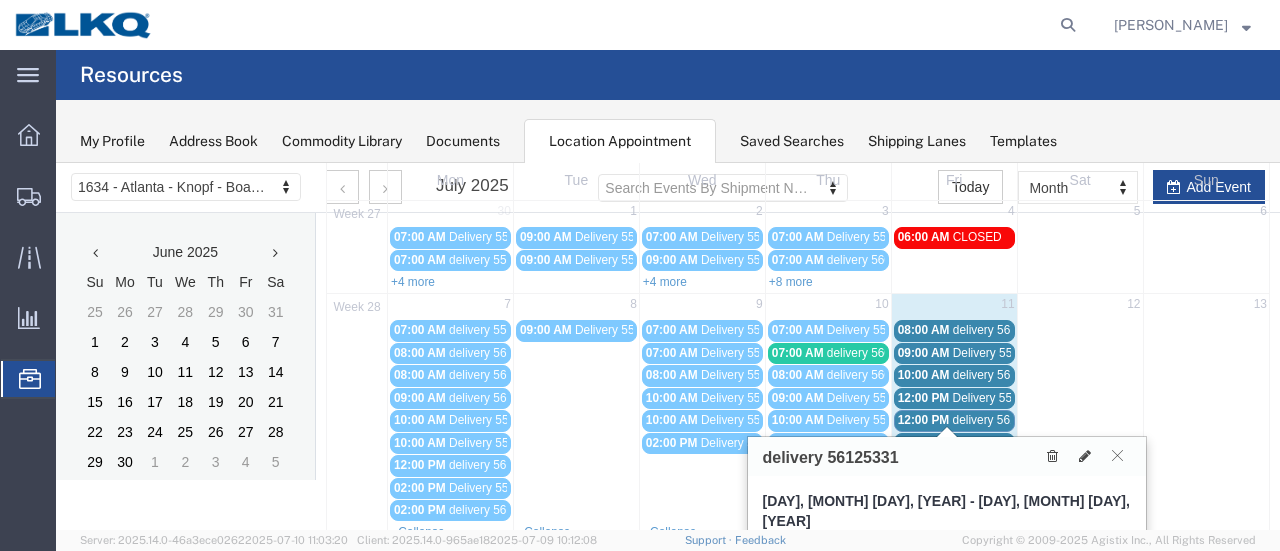 click on "delivery 56109642" at bounding box center [1001, 330] 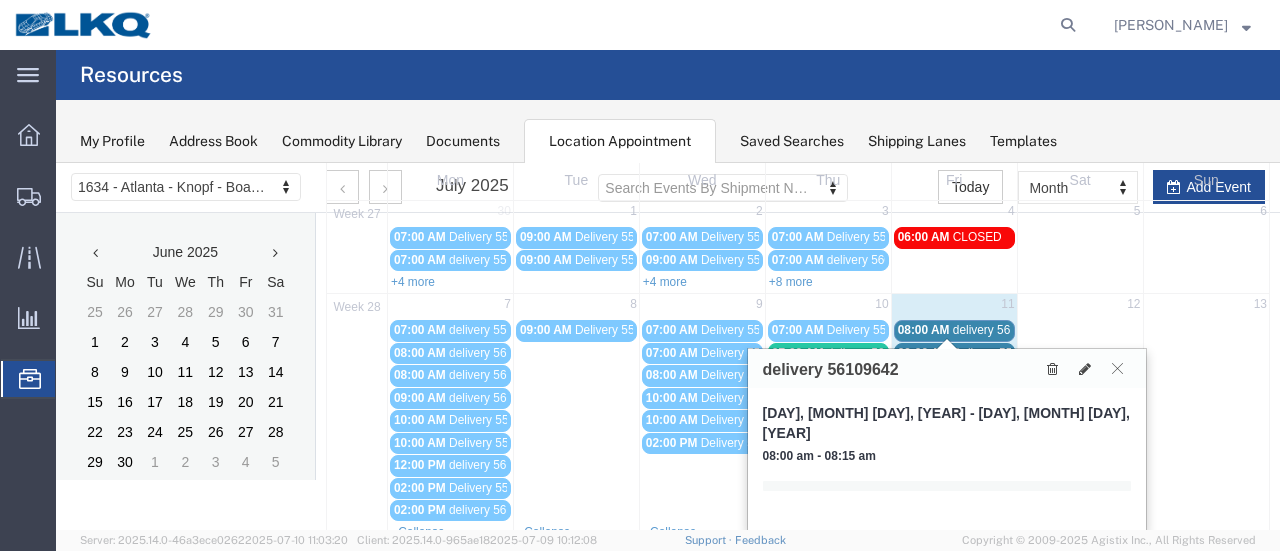 click on "Delivery 55806178" at bounding box center (1002, 353) 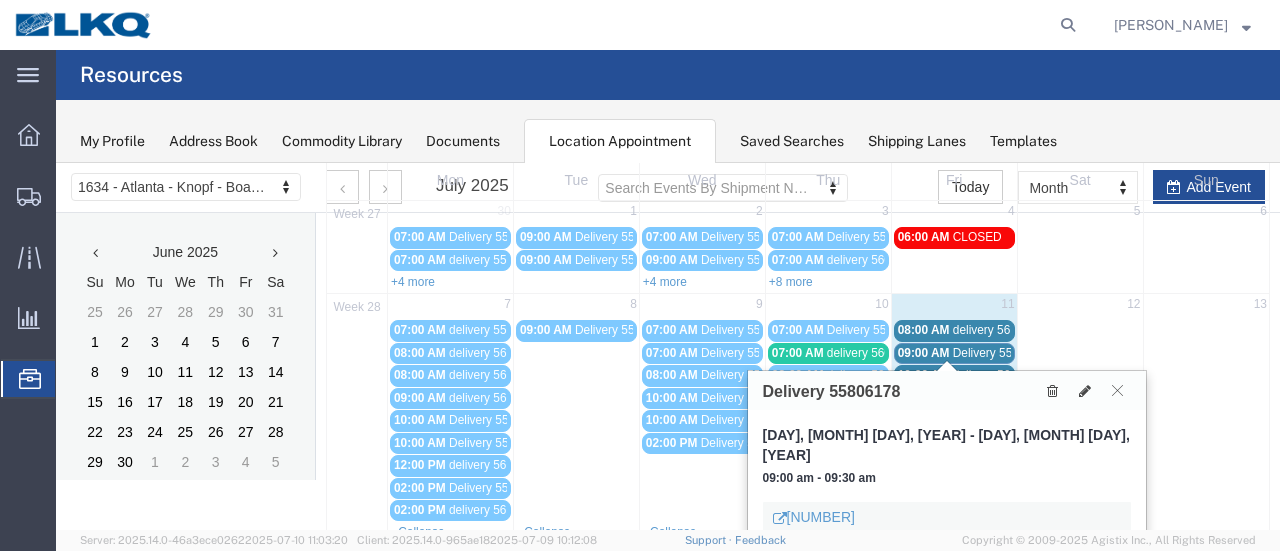 click on "delivery 56085060" at bounding box center [875, 353] 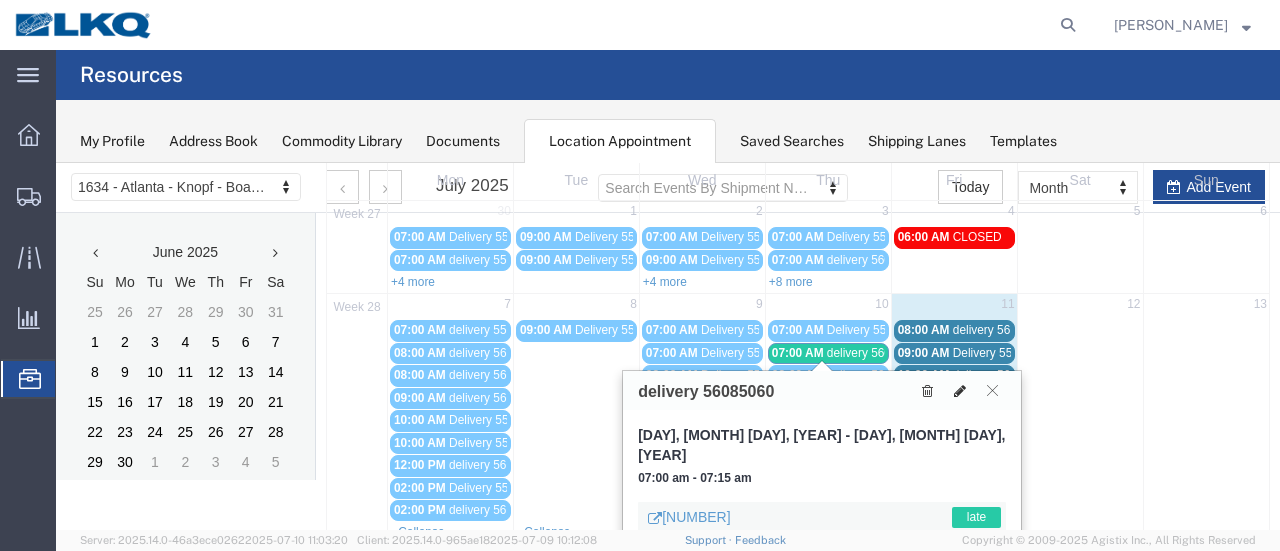 click at bounding box center [960, 391] 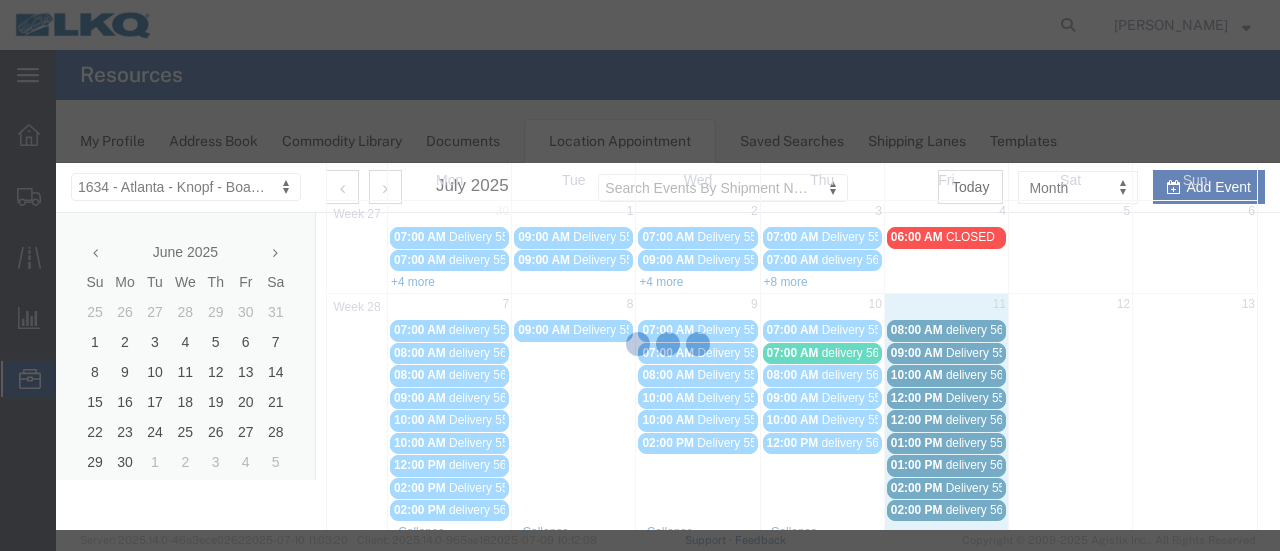 select 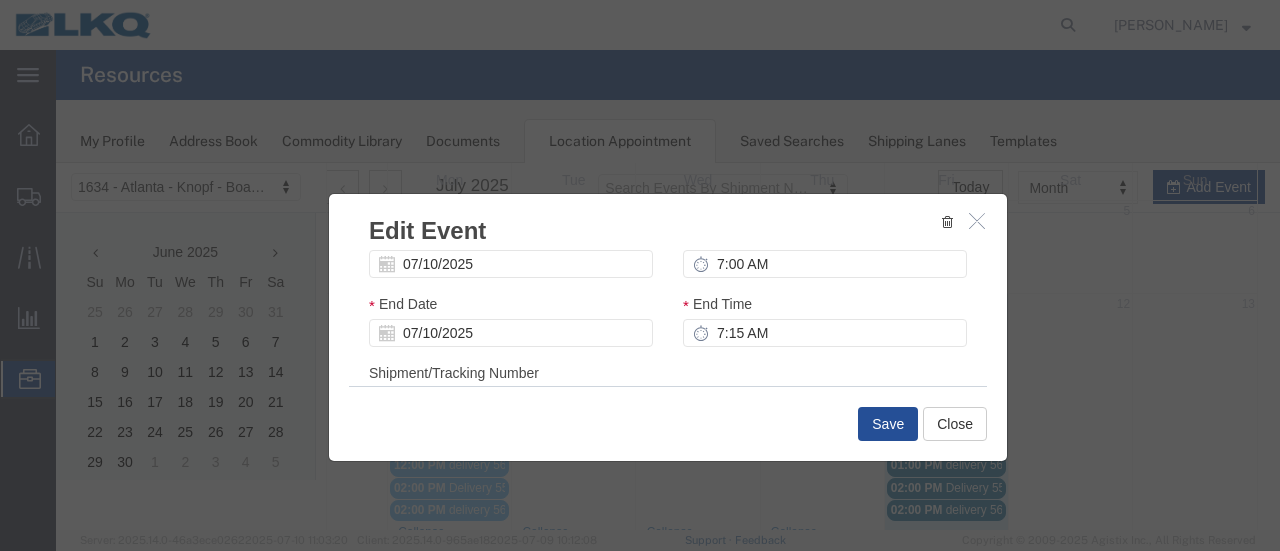 scroll, scrollTop: 300, scrollLeft: 0, axis: vertical 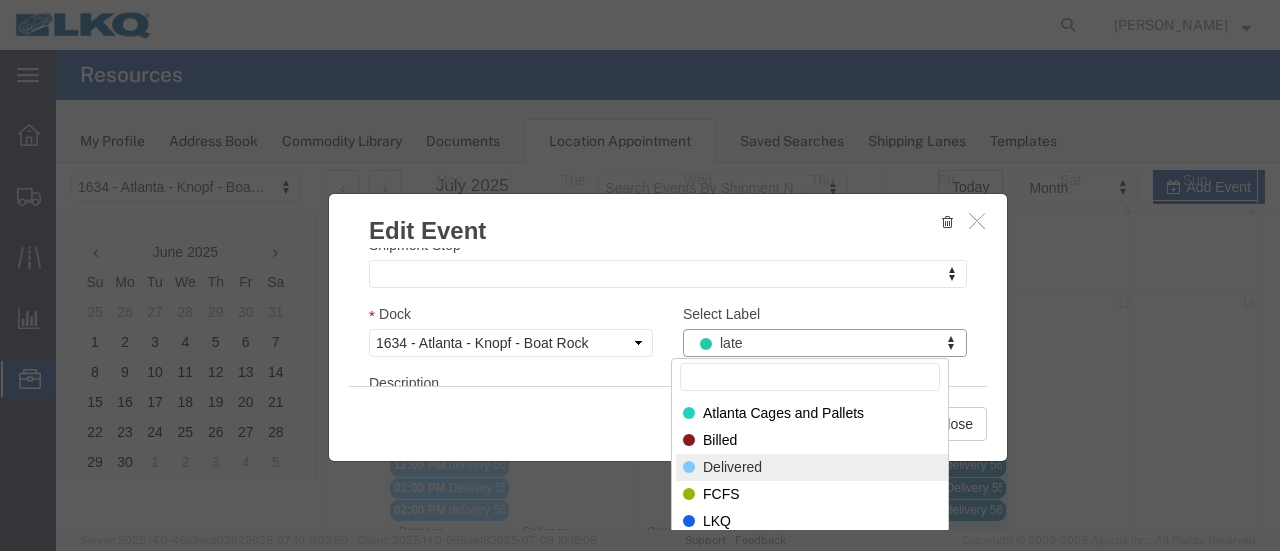 select on "40" 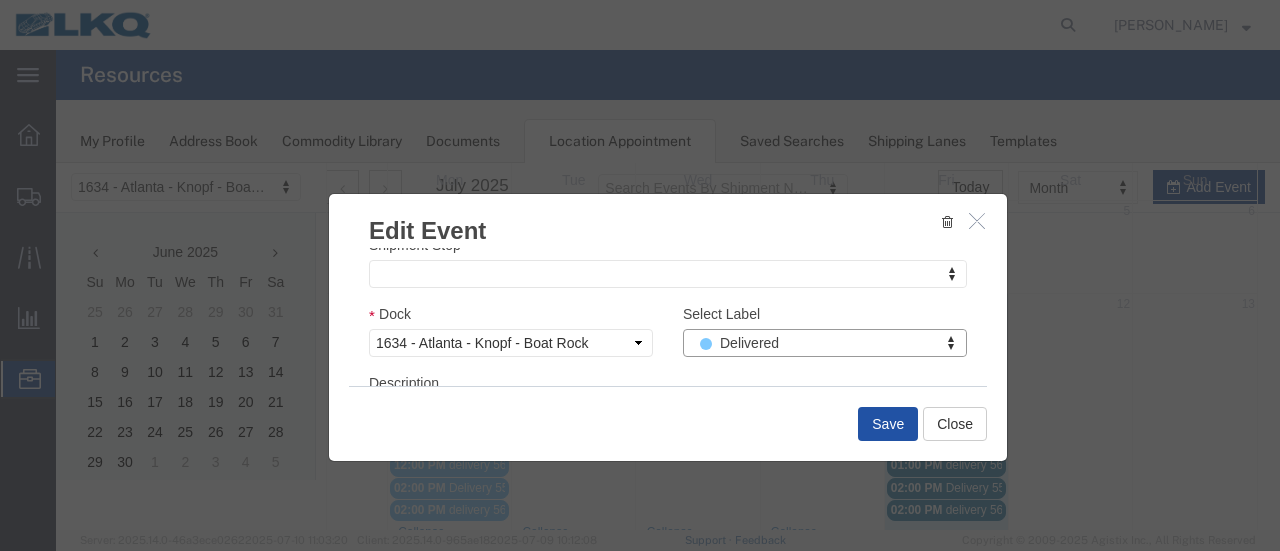 click on "Save" at bounding box center (888, 424) 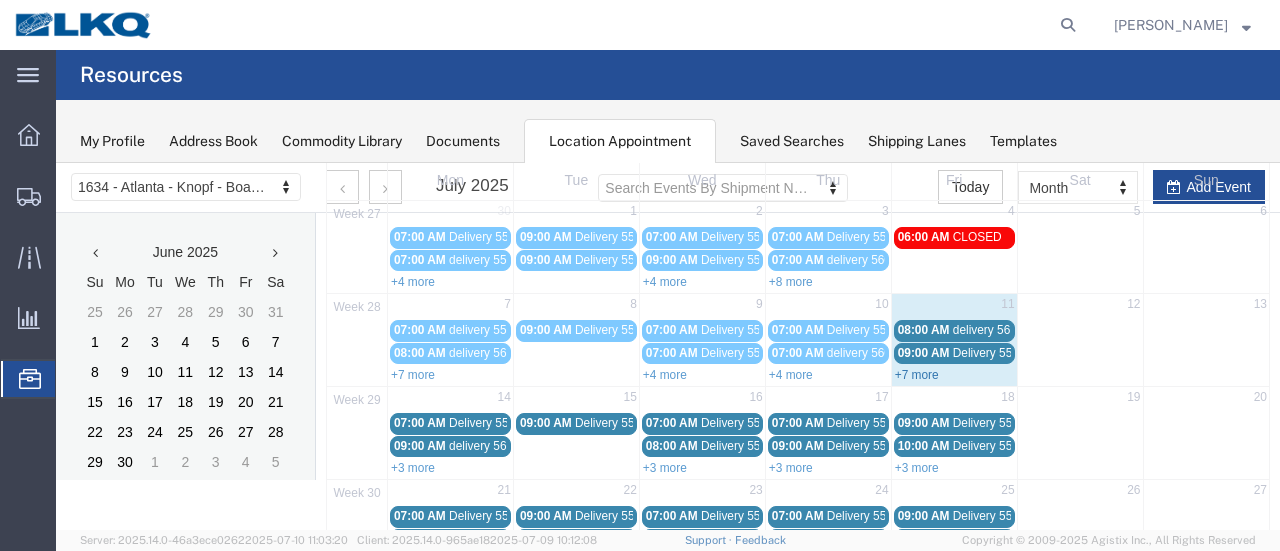 click on "+7 more" at bounding box center [917, 375] 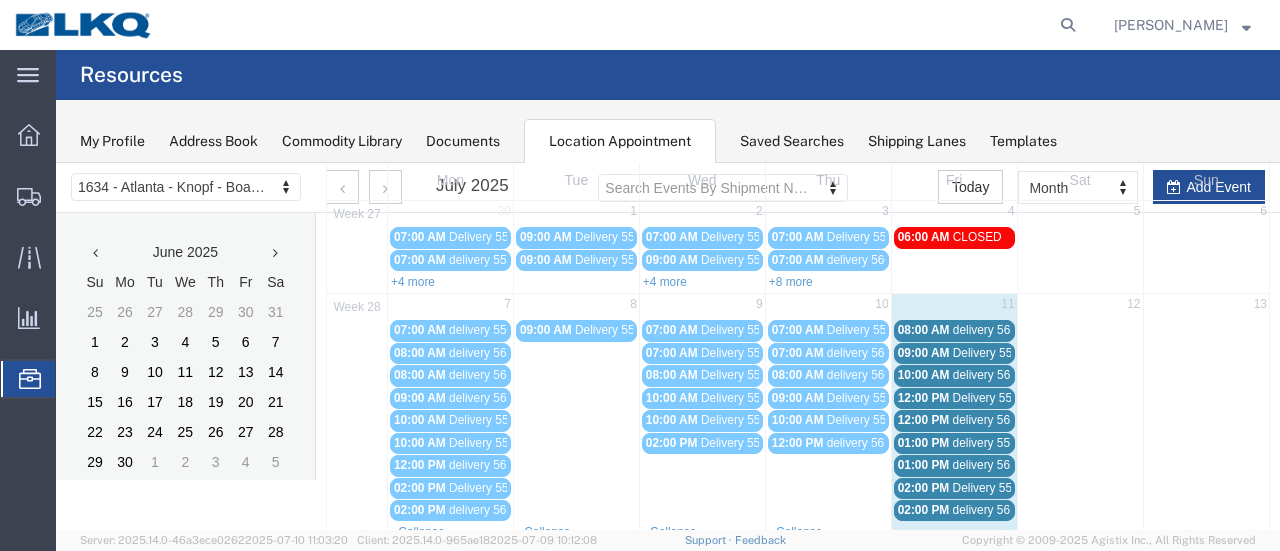click on "delivery 55775904" at bounding box center (1001, 443) 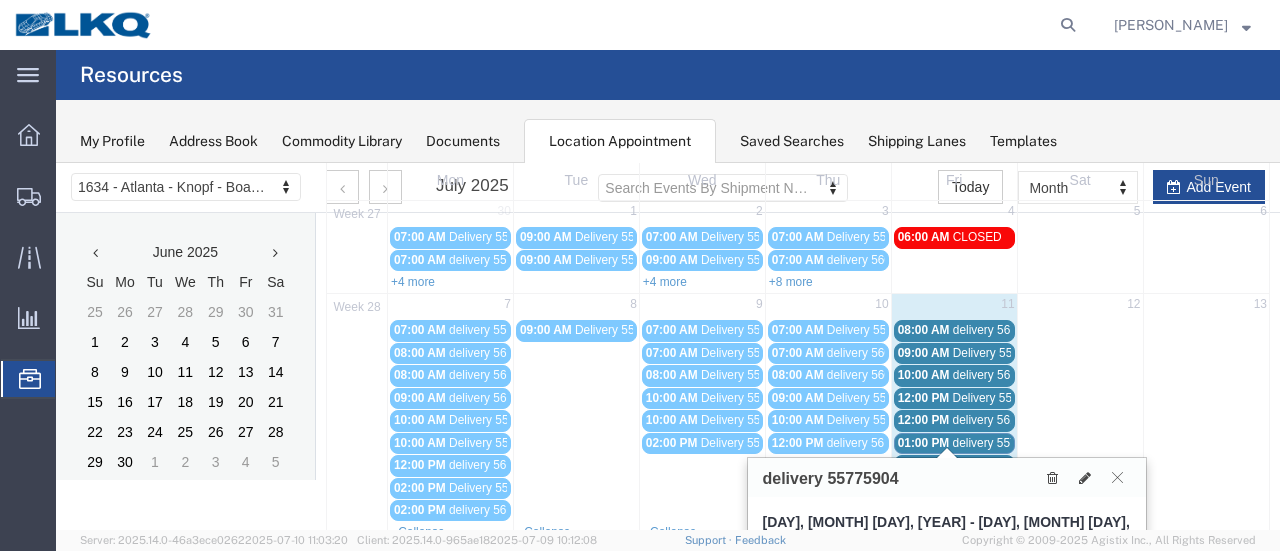 click on "delivery 56112183" at bounding box center (1001, 465) 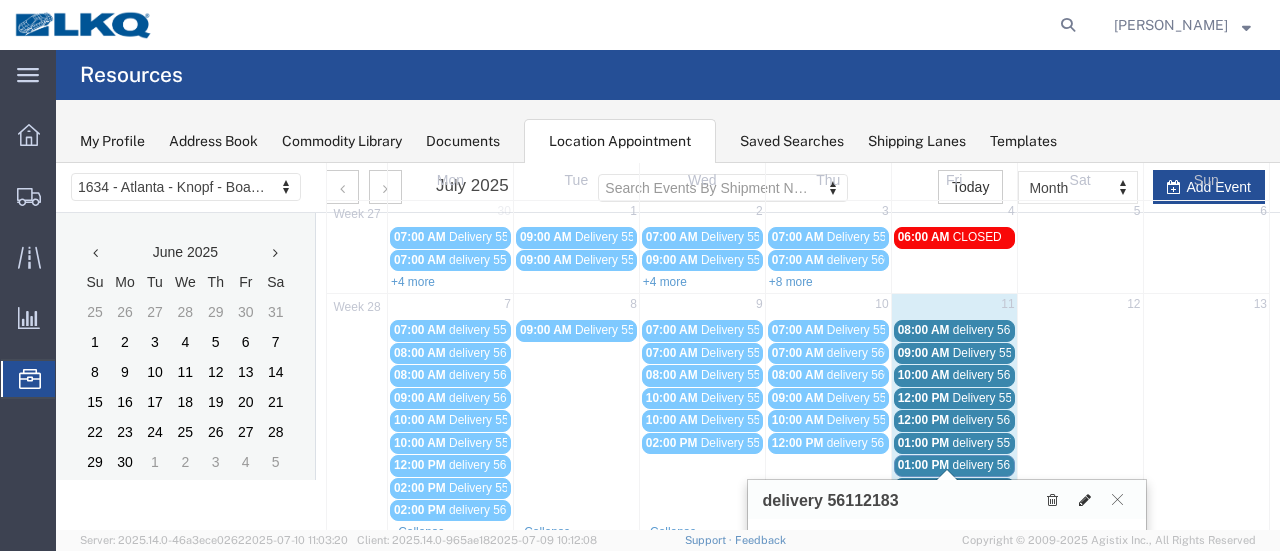 click at bounding box center (1085, 500) 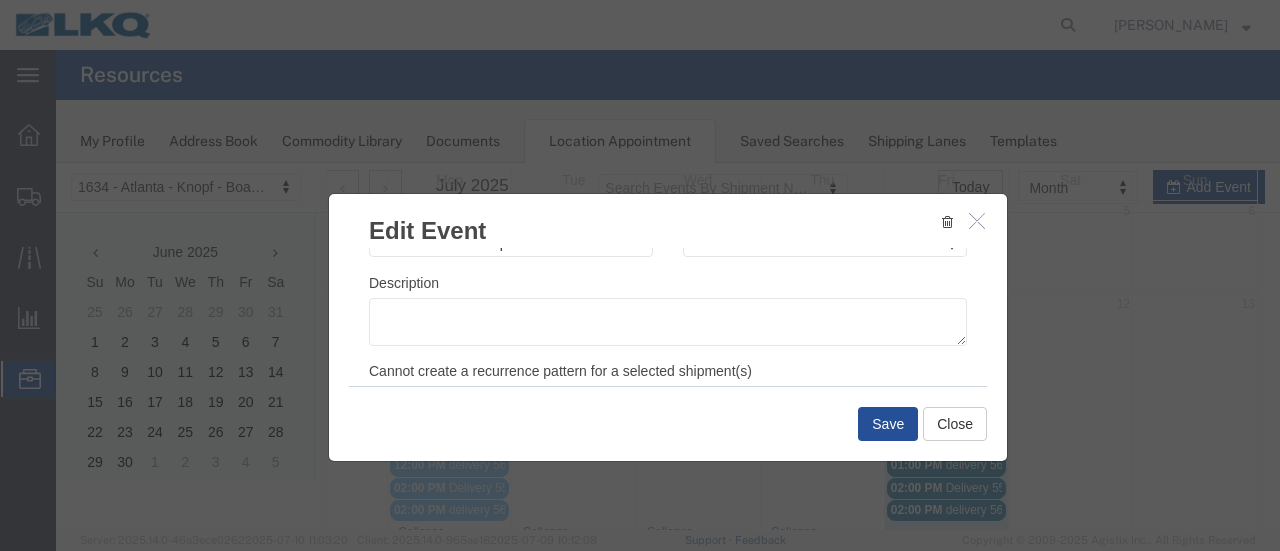 scroll, scrollTop: 300, scrollLeft: 0, axis: vertical 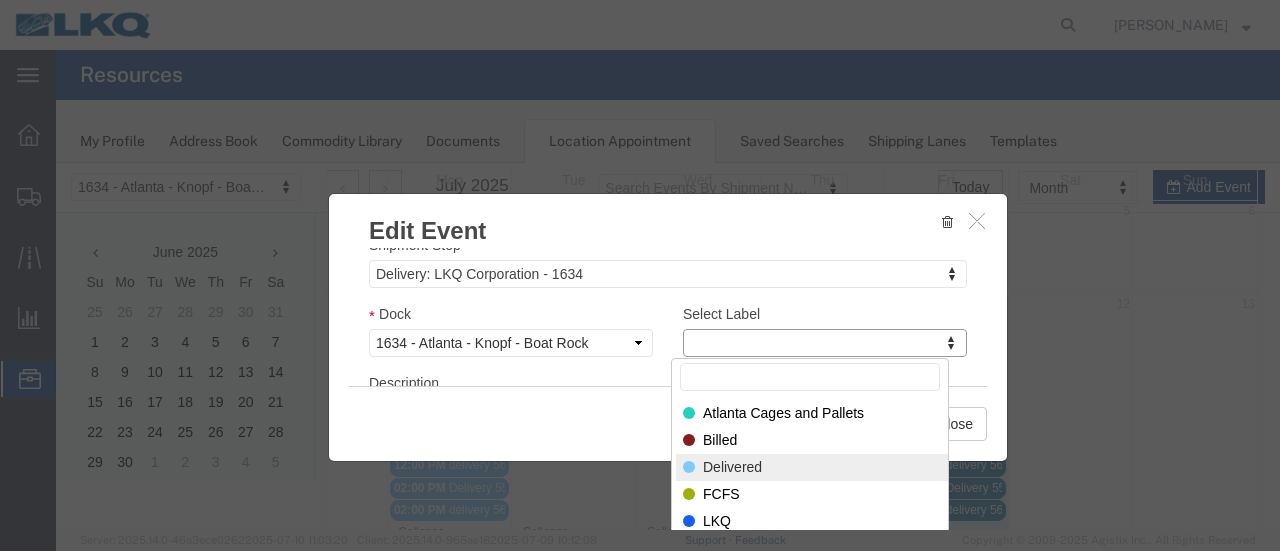 drag, startPoint x: 748, startPoint y: 462, endPoint x: 806, endPoint y: 455, distance: 58.420887 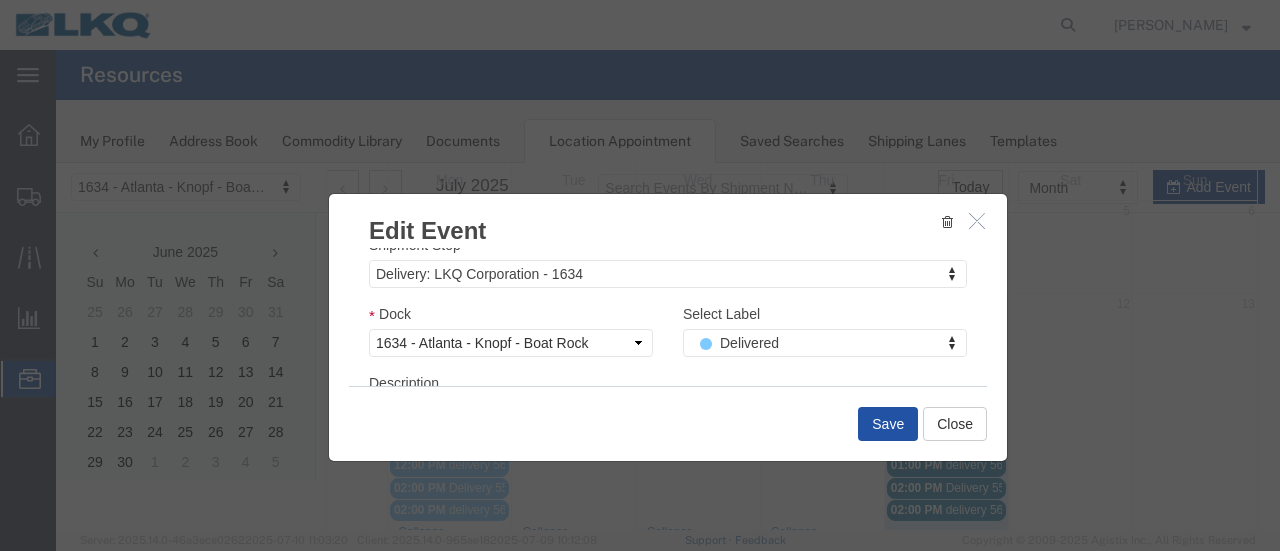 click on "Save" at bounding box center [888, 424] 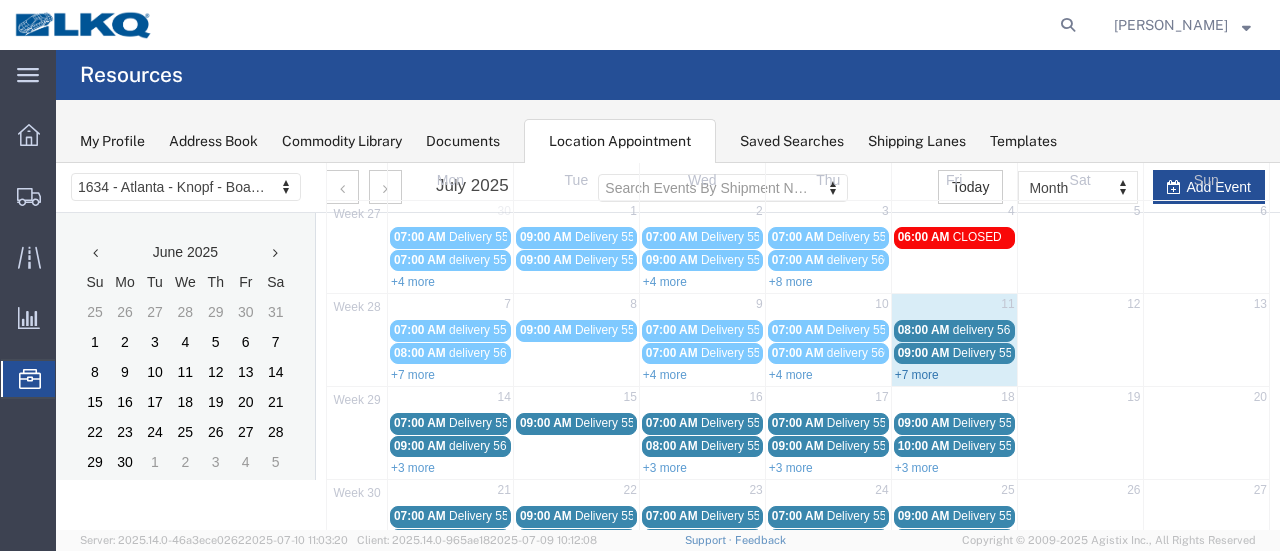 click on "+7 more" at bounding box center [917, 375] 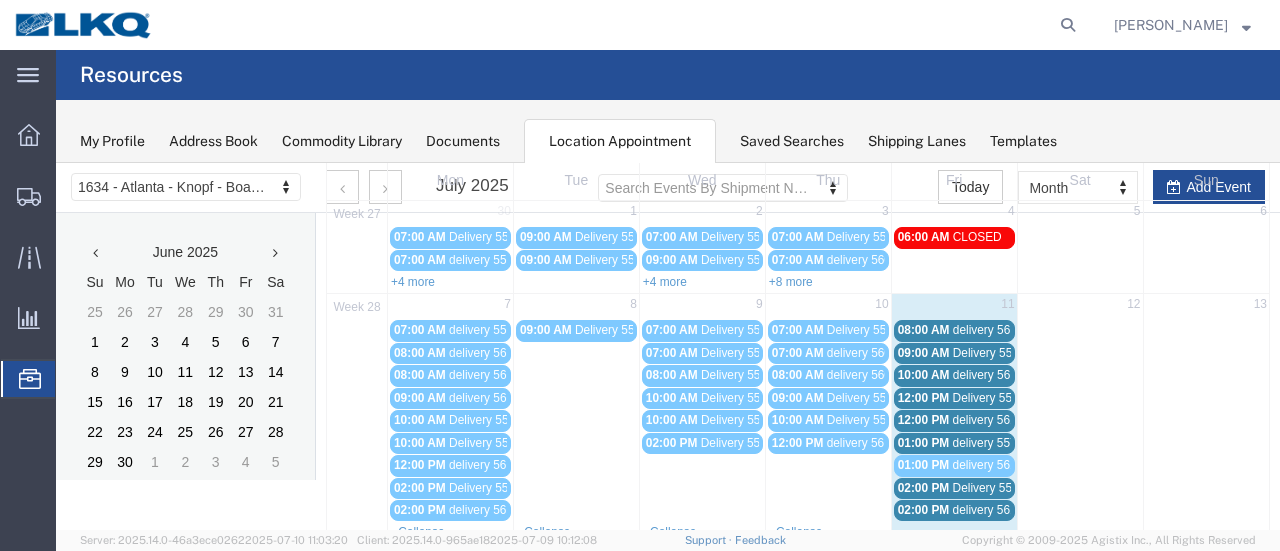 click on "delivery 56109642" at bounding box center [1001, 330] 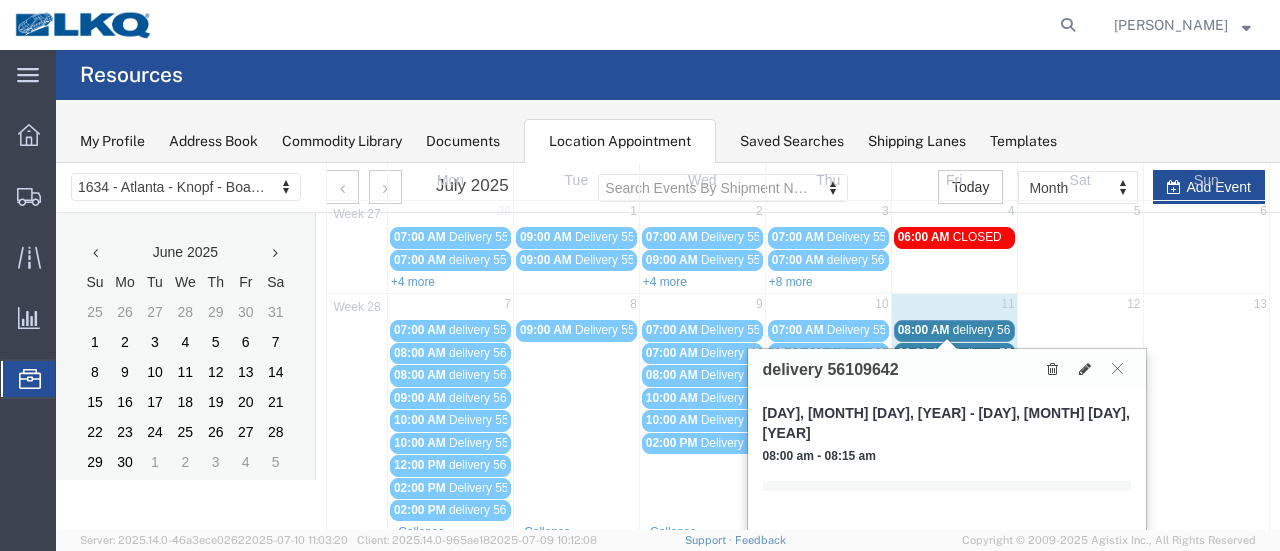 click on "Delivery 55806178" at bounding box center (1002, 353) 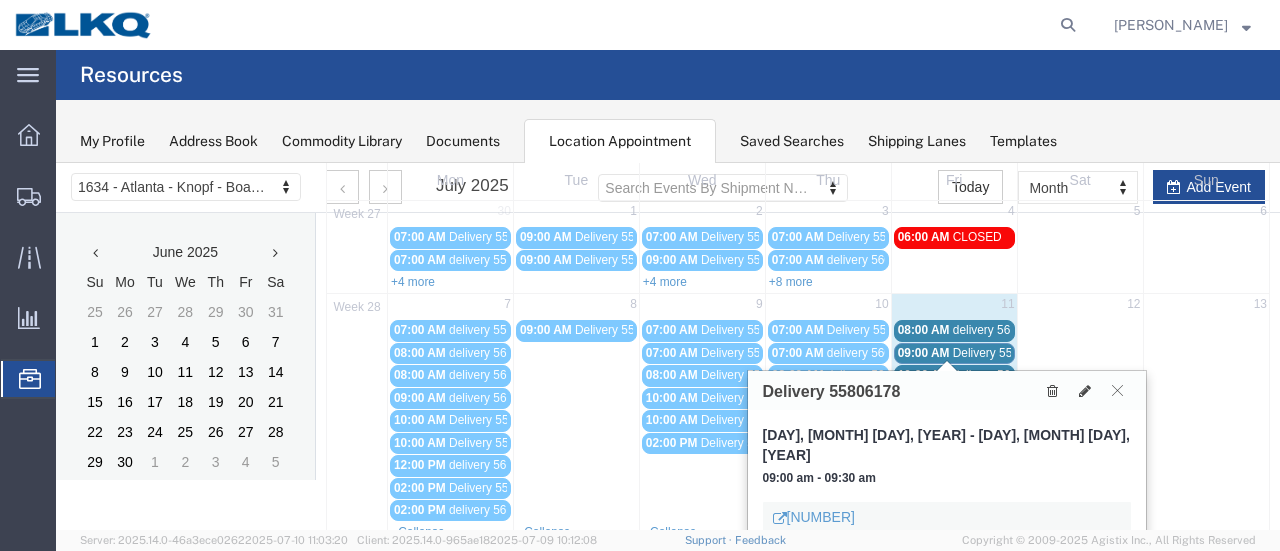 click on "delivery 56152133" at bounding box center (1001, 375) 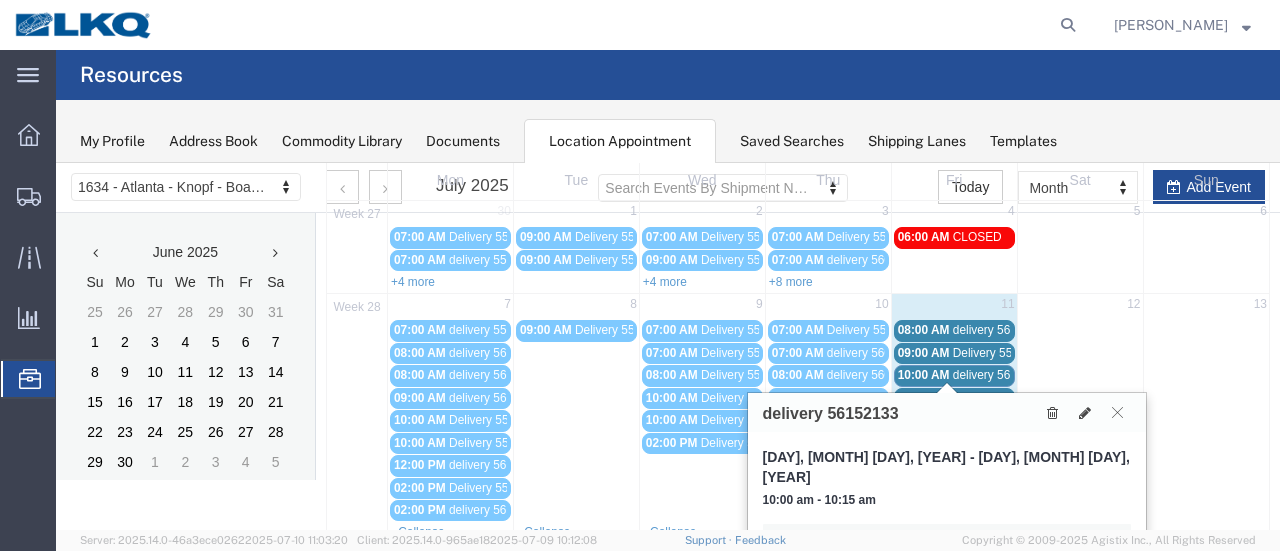 click on "Delivery 55806165" at bounding box center [1002, 398] 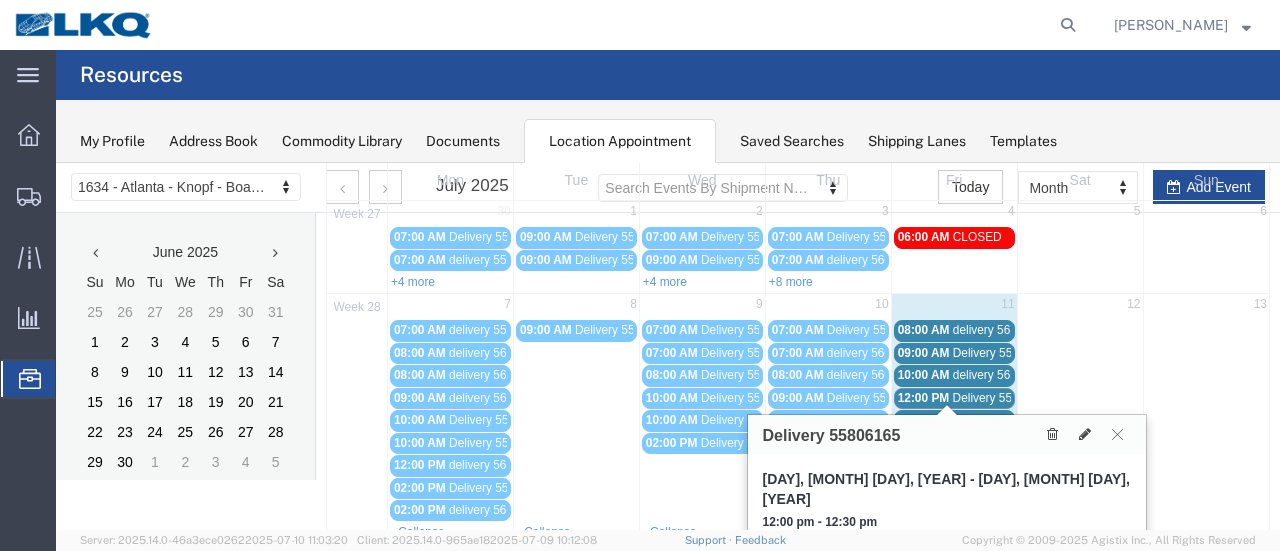 click on "delivery 56125331" at bounding box center [1001, 420] 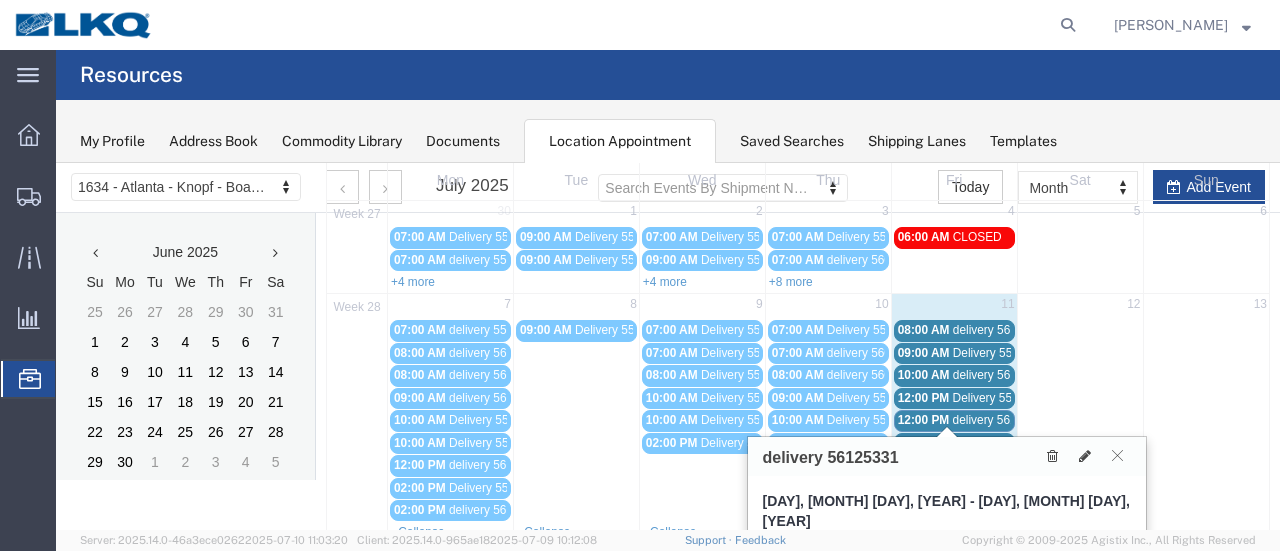 click on "delivery 55775904" at bounding box center (1001, 443) 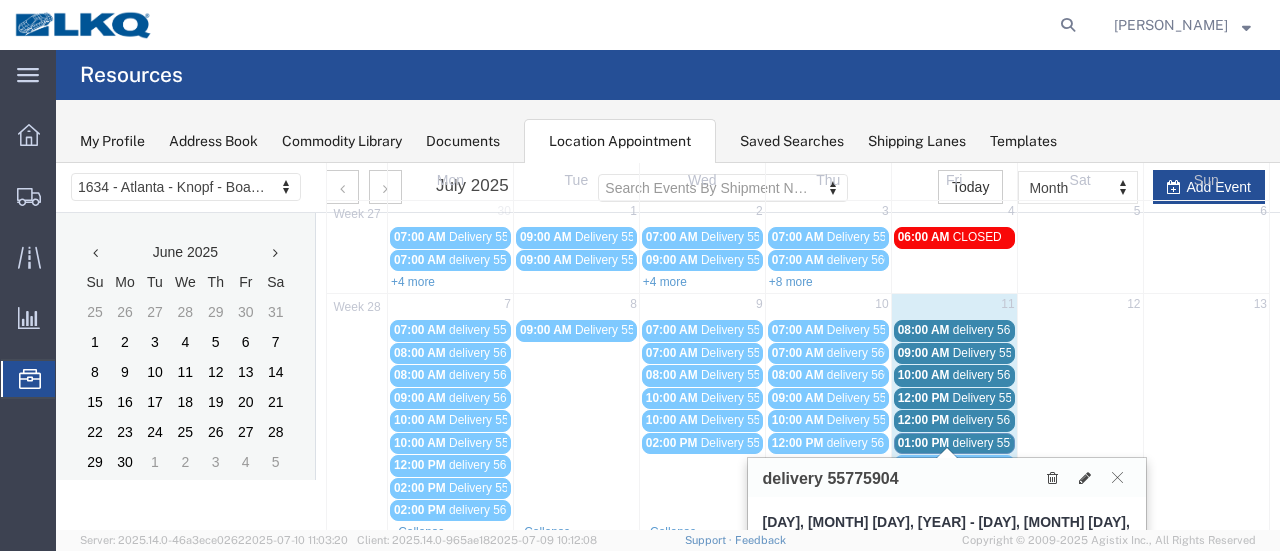 click on "[TIME]   delivery [NUMBER]" at bounding box center [954, 465] 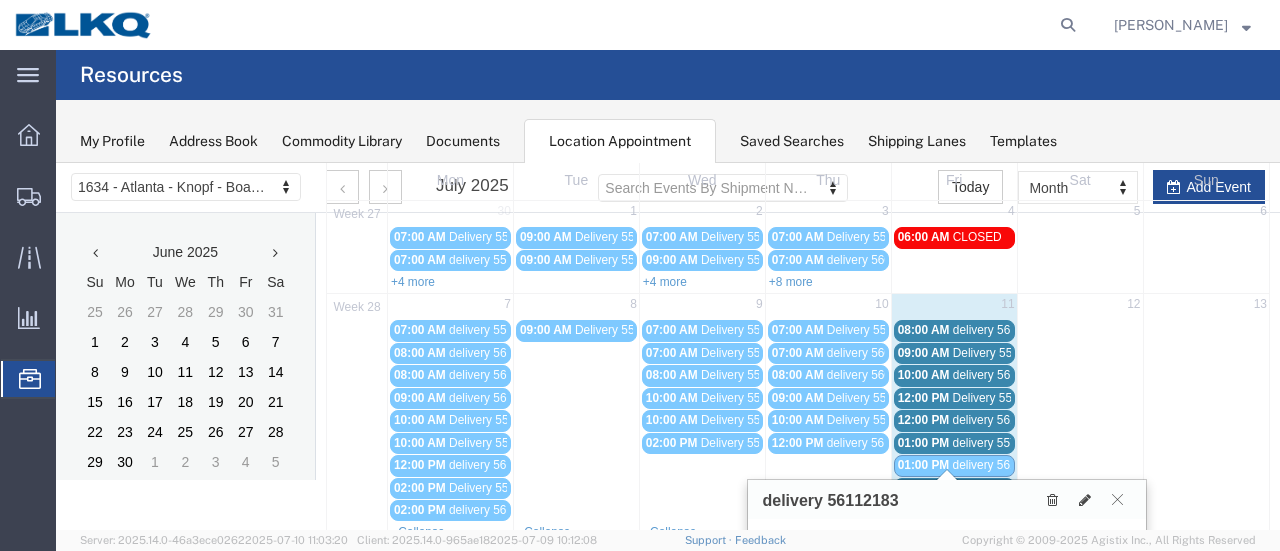 click on "Delivery 55820224" at bounding box center [1002, 488] 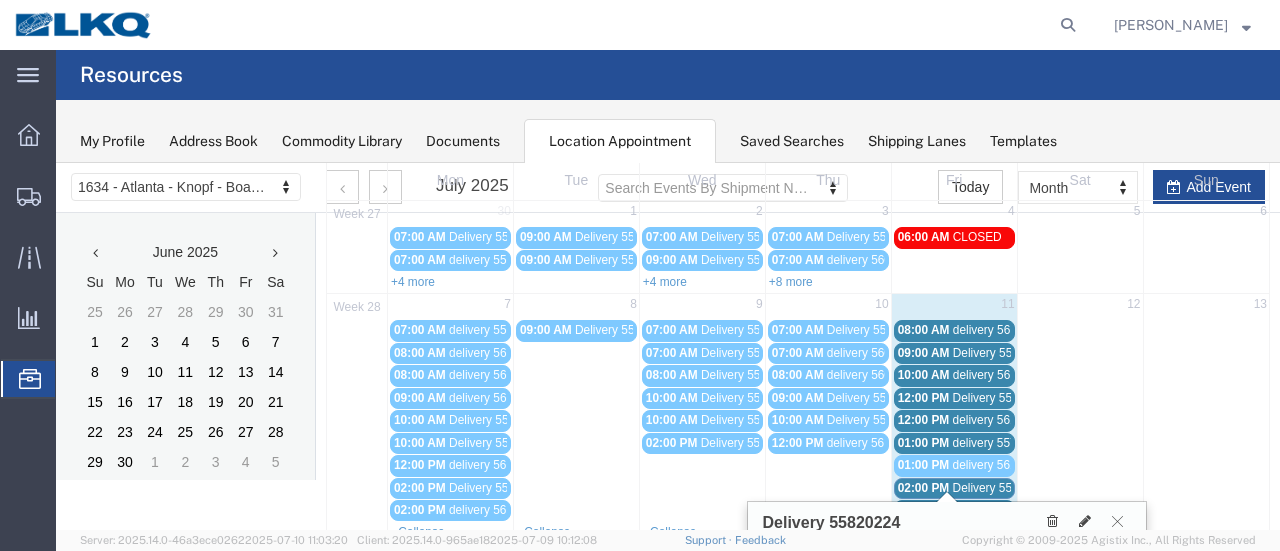 scroll, scrollTop: 200, scrollLeft: 0, axis: vertical 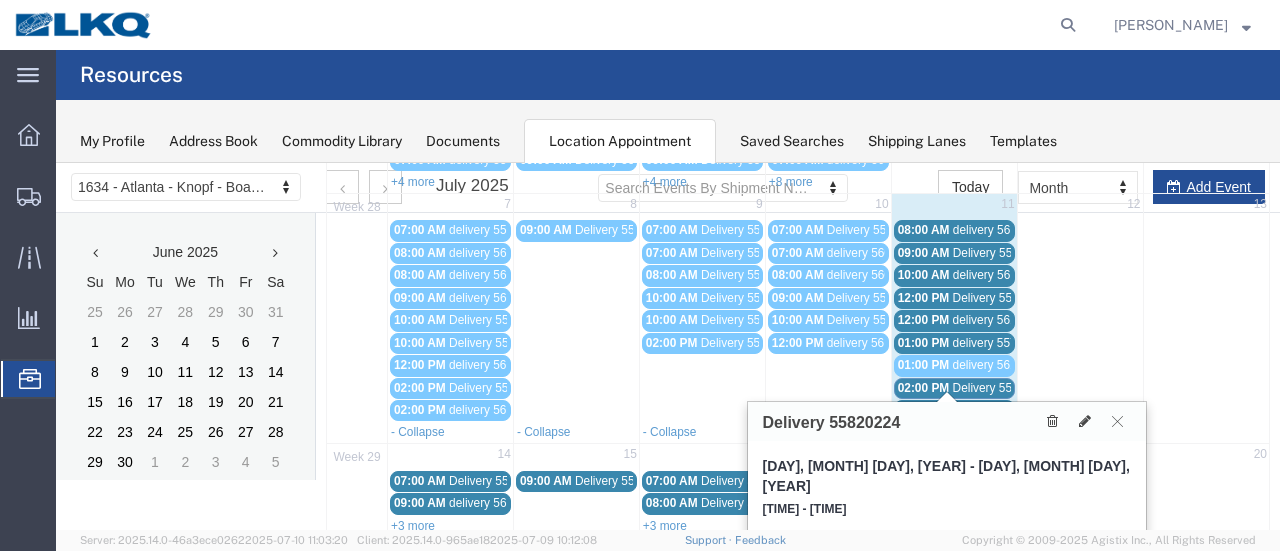click on "Delivery [NUMBER] [DAY], [MONTH] [DAY], [YEAR] - [DAY], [MONTH] [DAY], [YEAR] [TIME] - [TIME]  [NUMBER]" at bounding box center [947, 502] 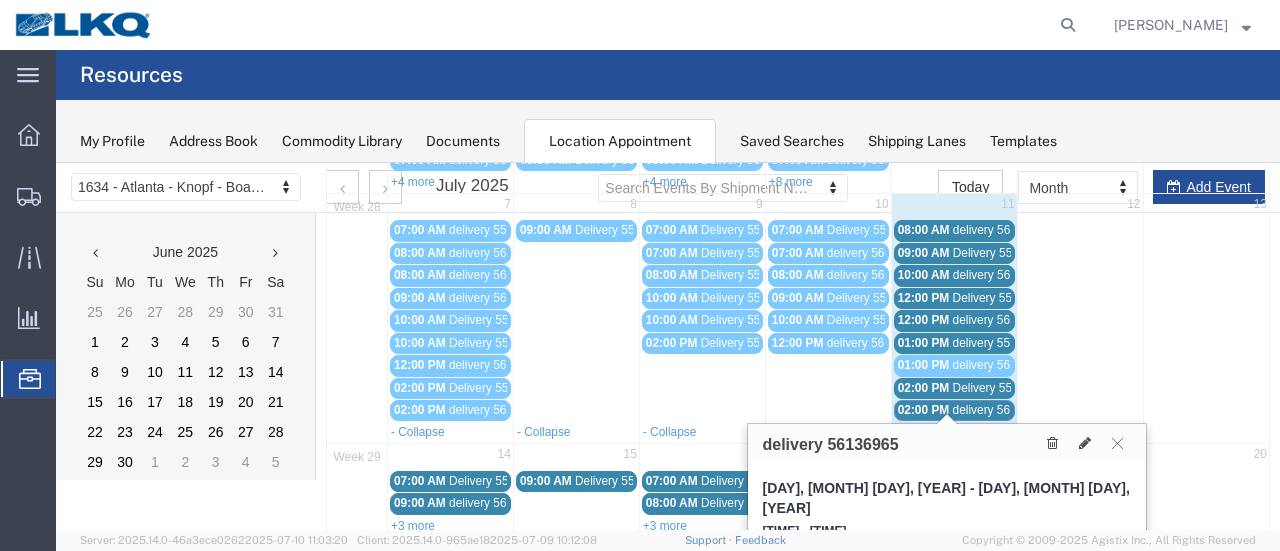 click on "delivery 56136965" at bounding box center [1001, 410] 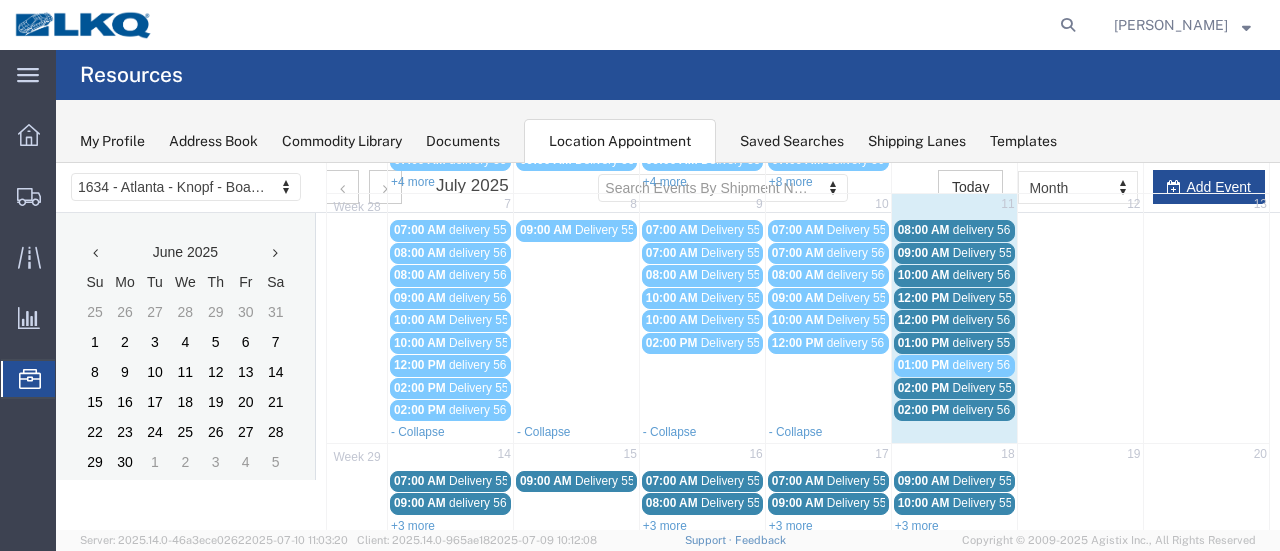 click on "Delivery 55820224" at bounding box center (1002, 388) 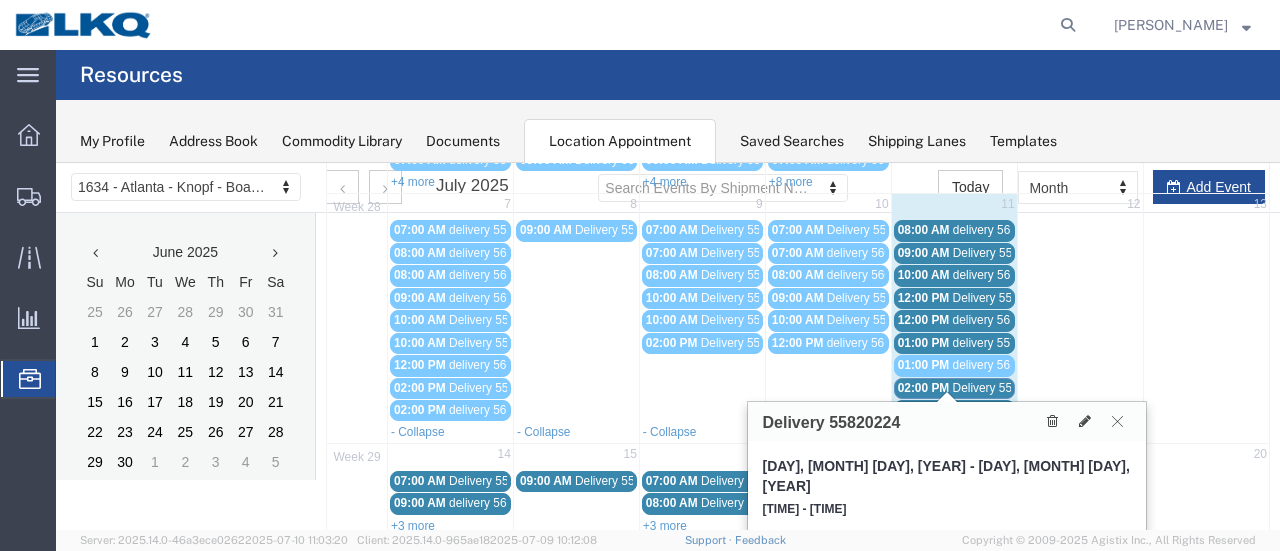click at bounding box center [1117, 421] 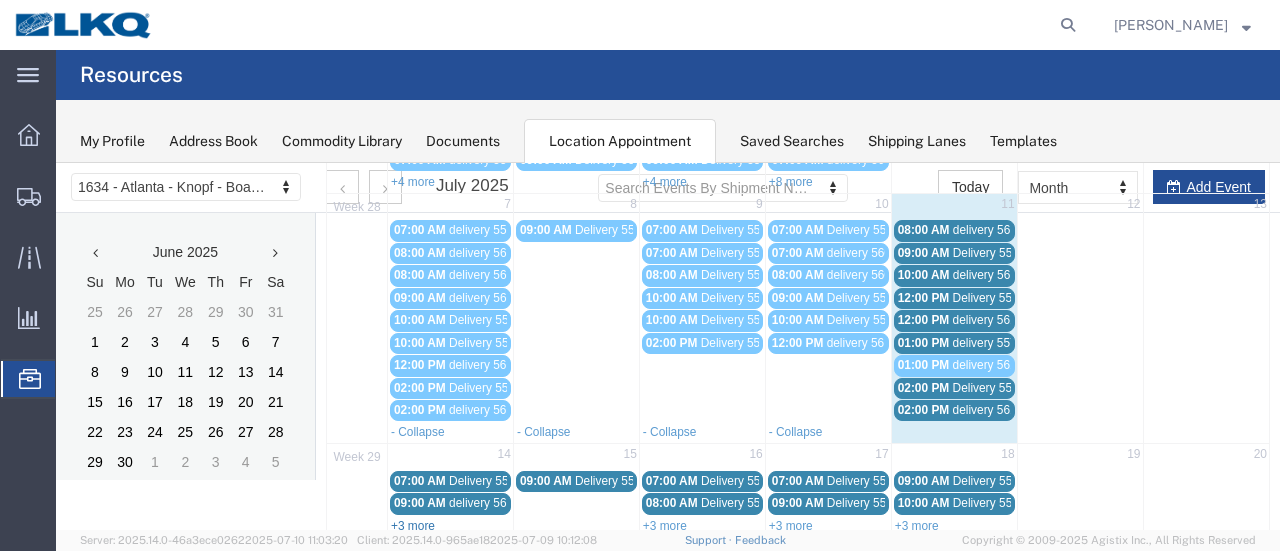 click on "+3 more" at bounding box center (413, 526) 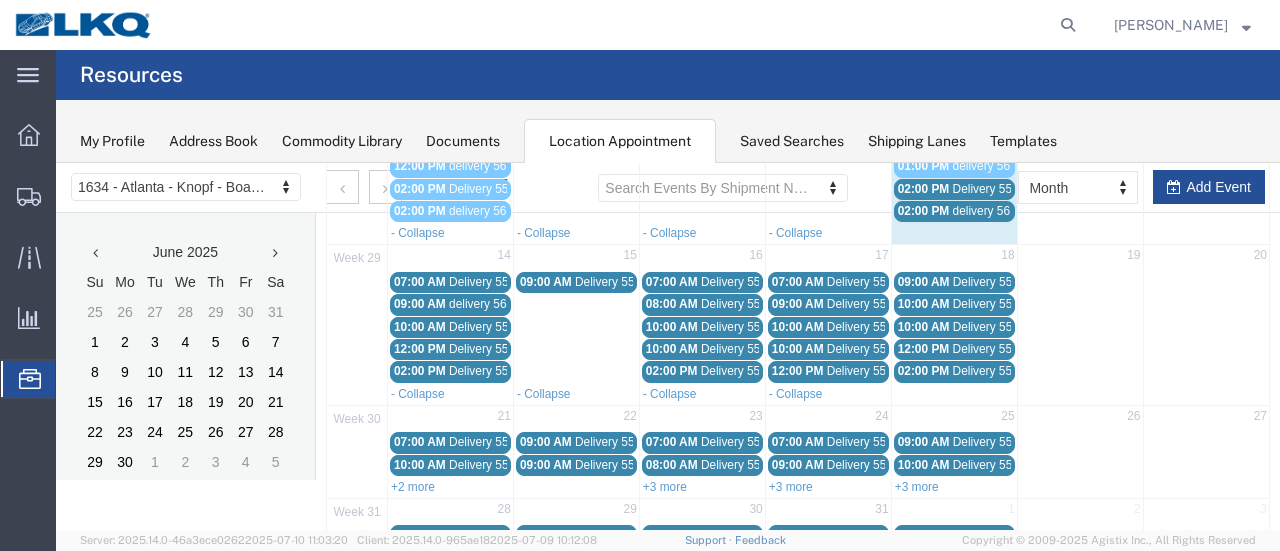 scroll, scrollTop: 400, scrollLeft: 0, axis: vertical 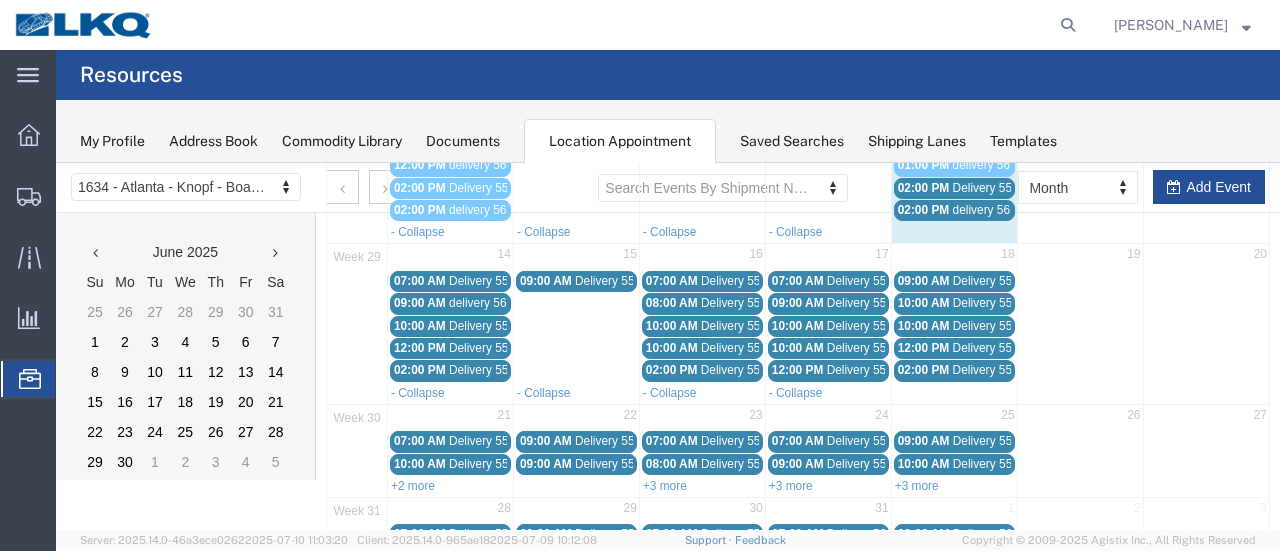 click on "Delivery 55820222" at bounding box center (498, 281) 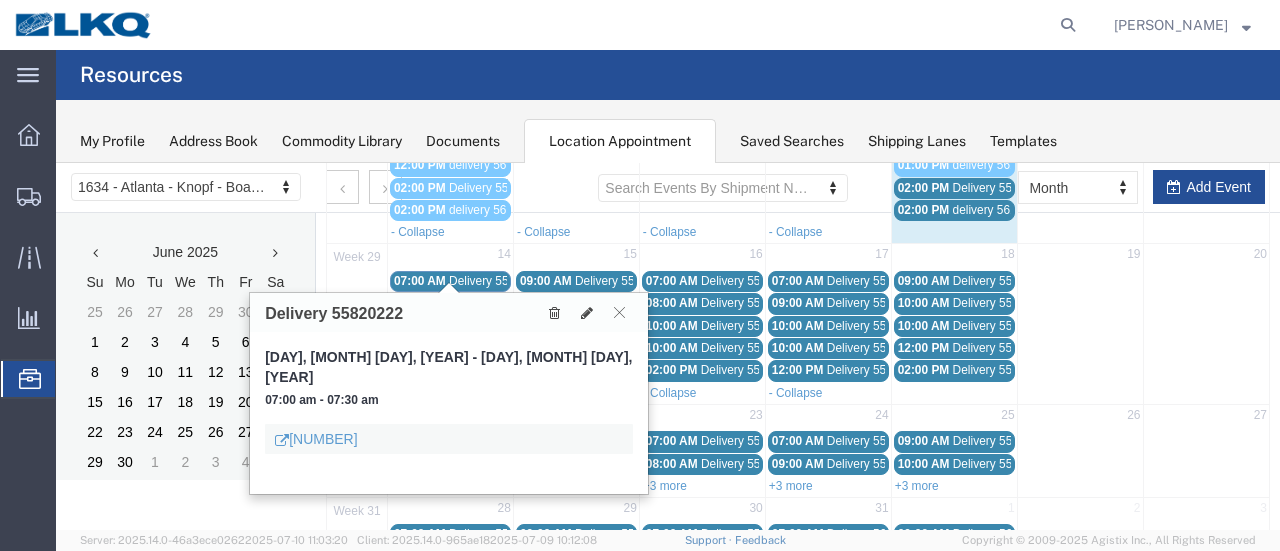 click on "delivery 56124765" at bounding box center (497, 303) 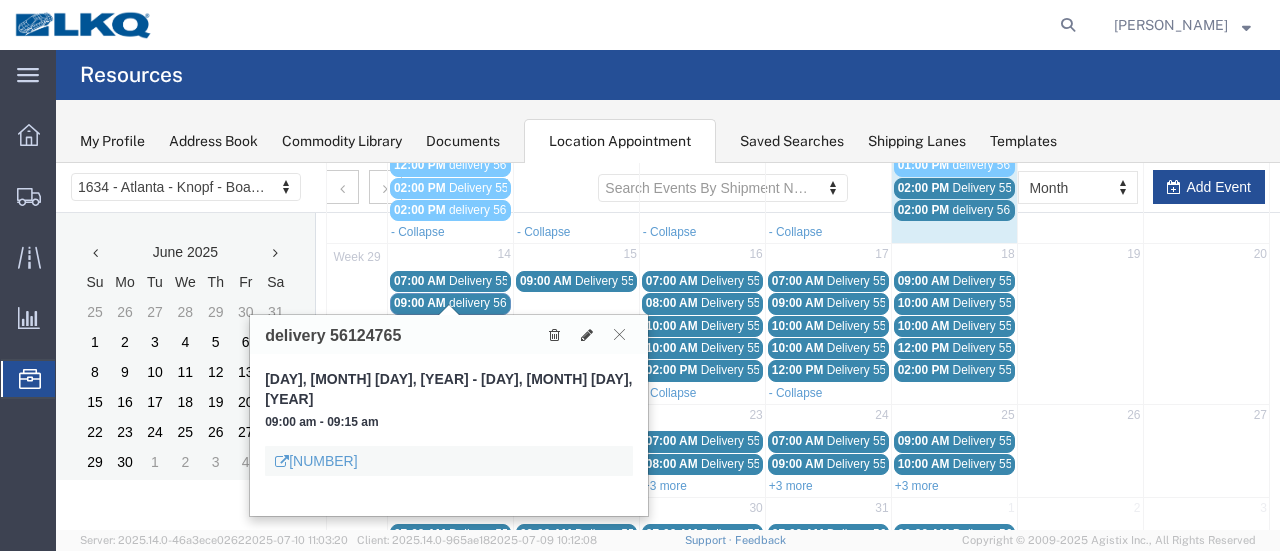 click on "Delivery 55820231" at bounding box center [498, 326] 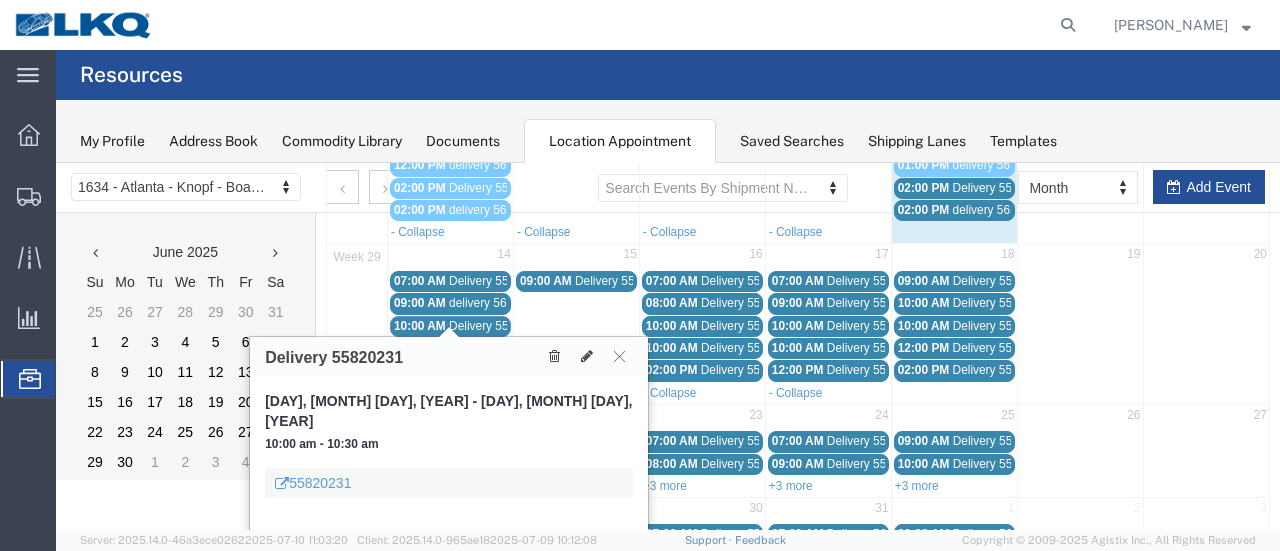 click on "Delivery 55761348" at bounding box center (498, 348) 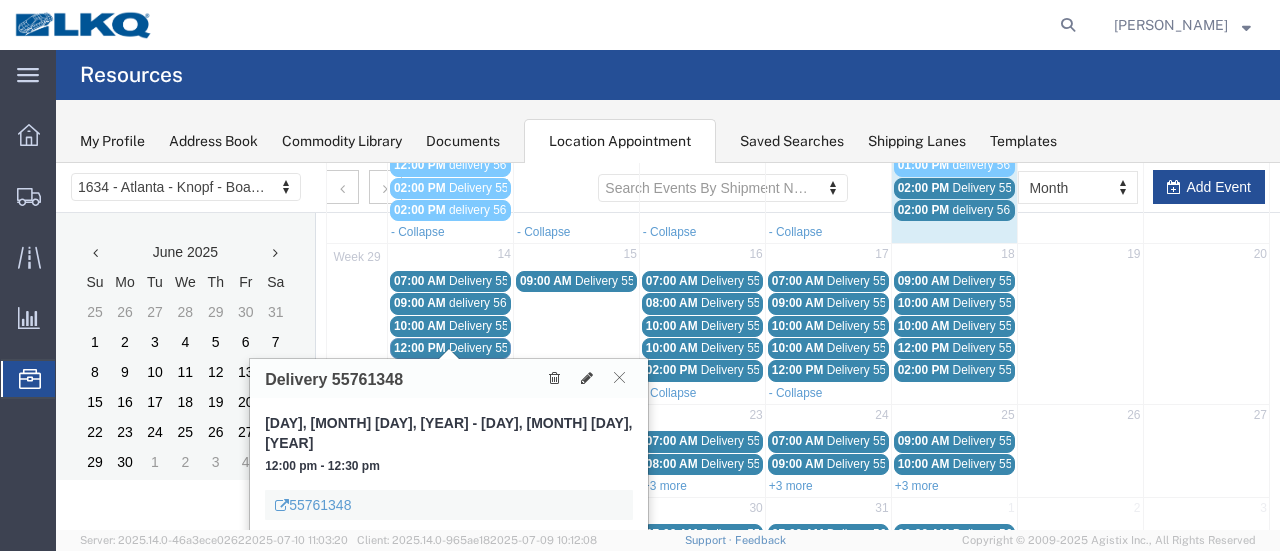 click on "Delivery 55835626" at bounding box center [498, 370] 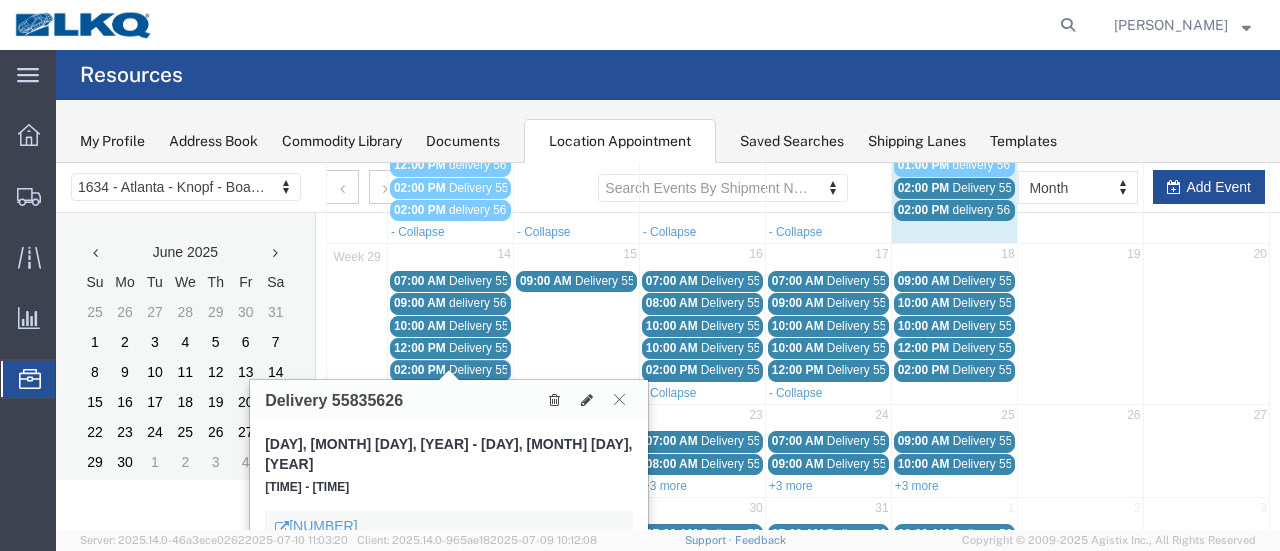 click at bounding box center (619, 399) 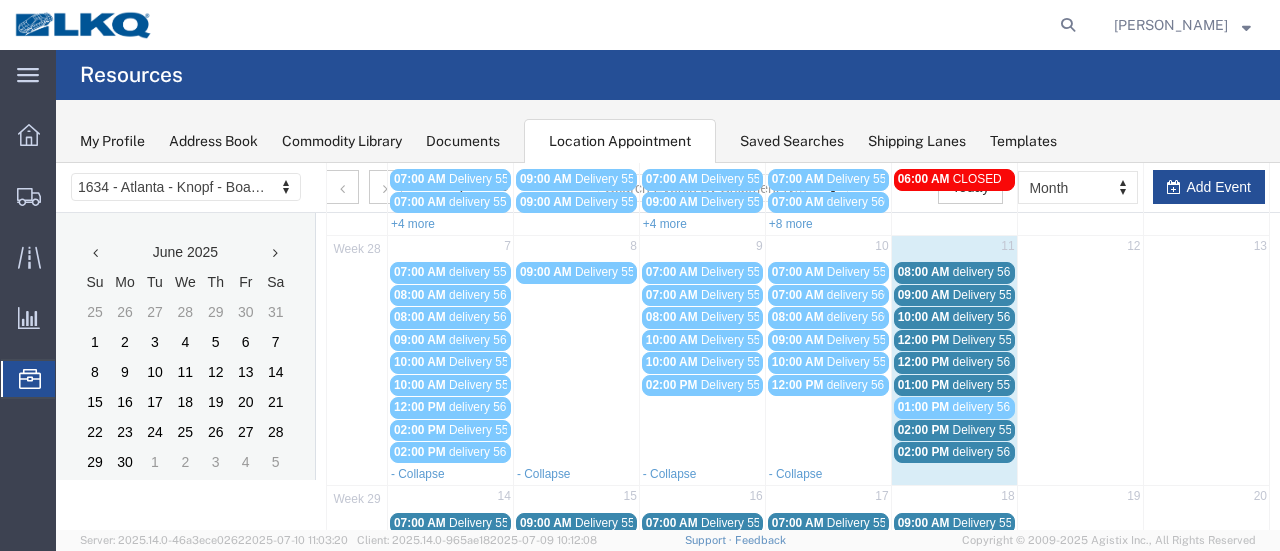 scroll, scrollTop: 100, scrollLeft: 0, axis: vertical 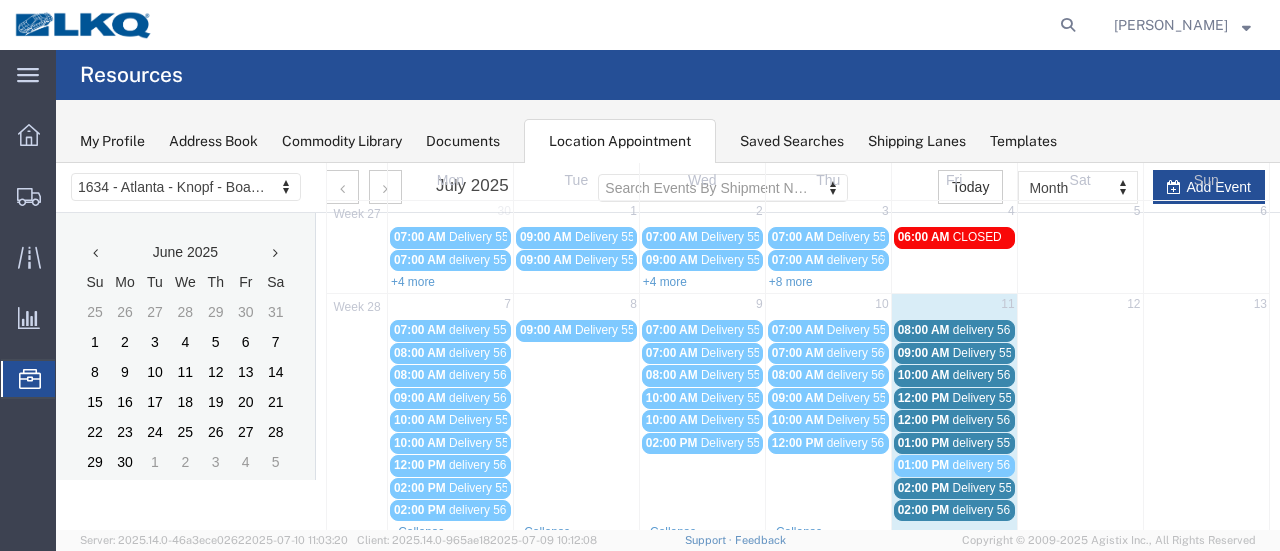 click on "delivery 56109642" at bounding box center [1001, 330] 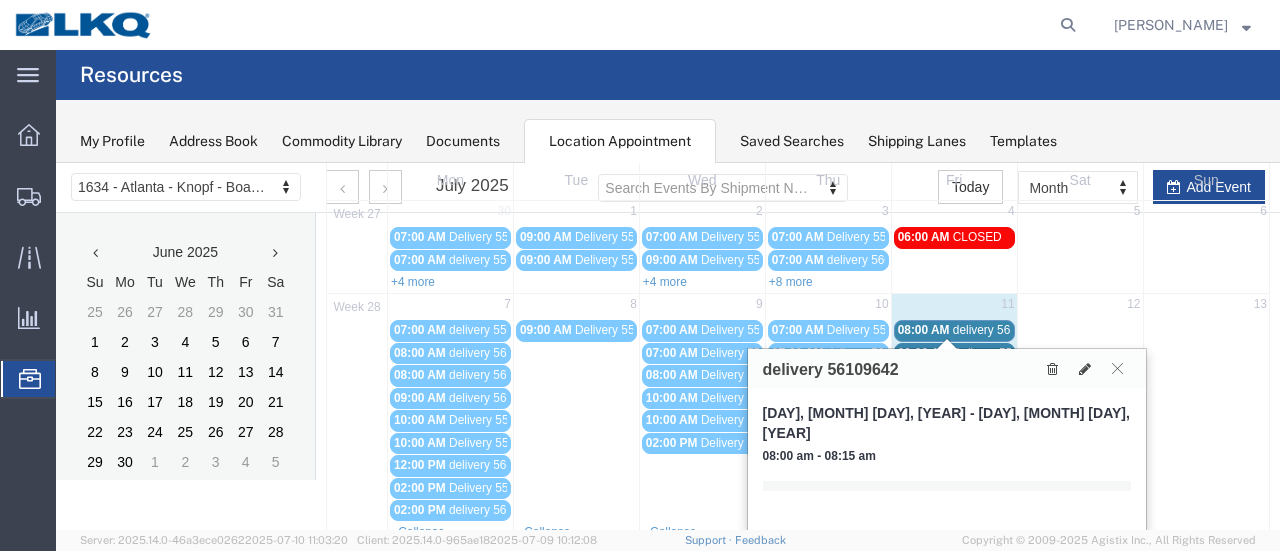 click on "Delivery 55806178" at bounding box center (1002, 353) 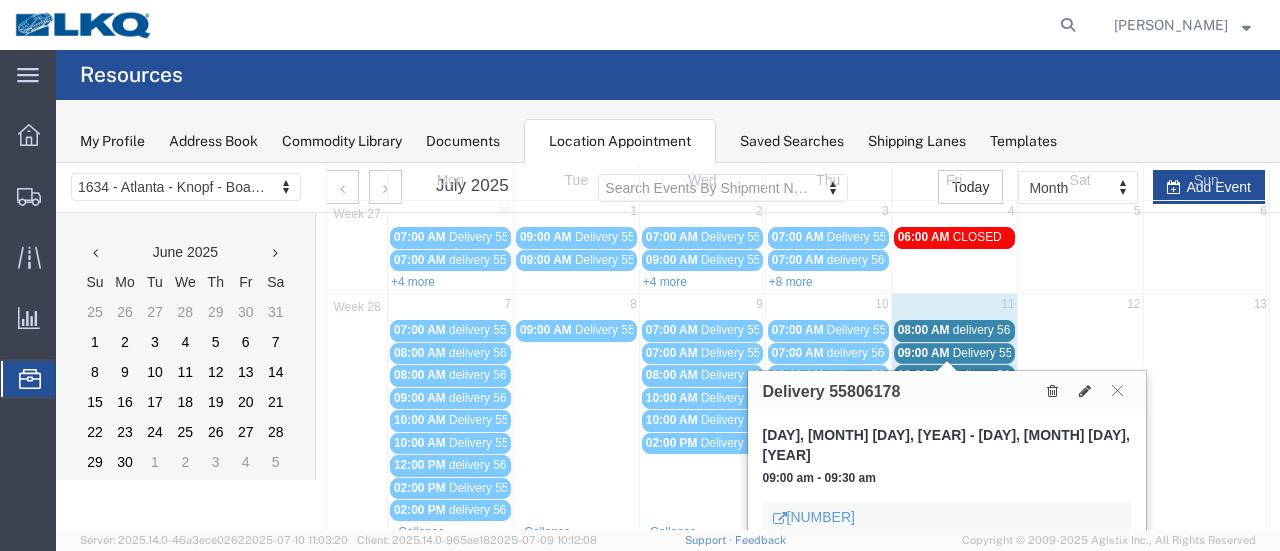 click on "Delivery [NUMBER] [DAY], [MONTH] [DAY], [YEAR] - [DAY], [MONTH] [DAY], [YEAR] [TIME] - [TIME]  [NUMBER]" at bounding box center [947, 471] 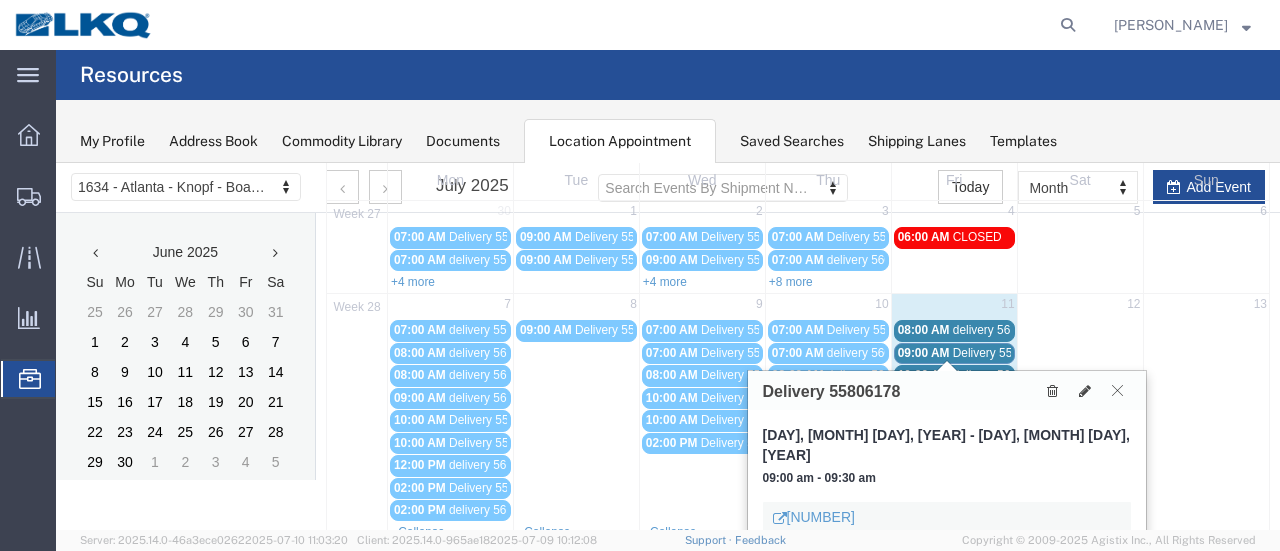 click at bounding box center [1117, 390] 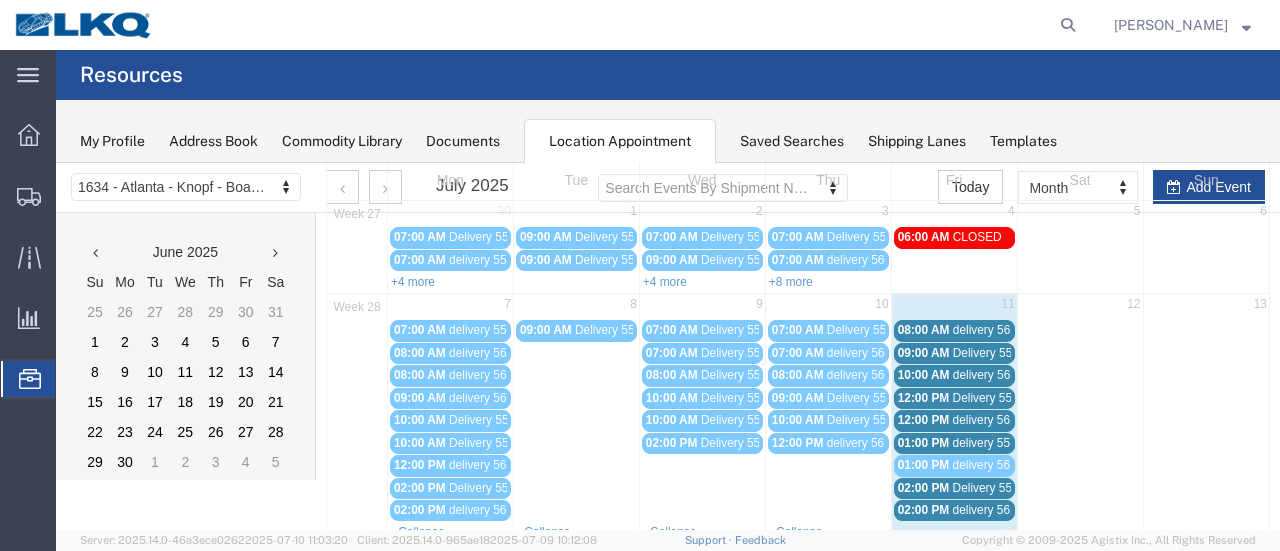 click on "delivery 55775904" at bounding box center (1001, 443) 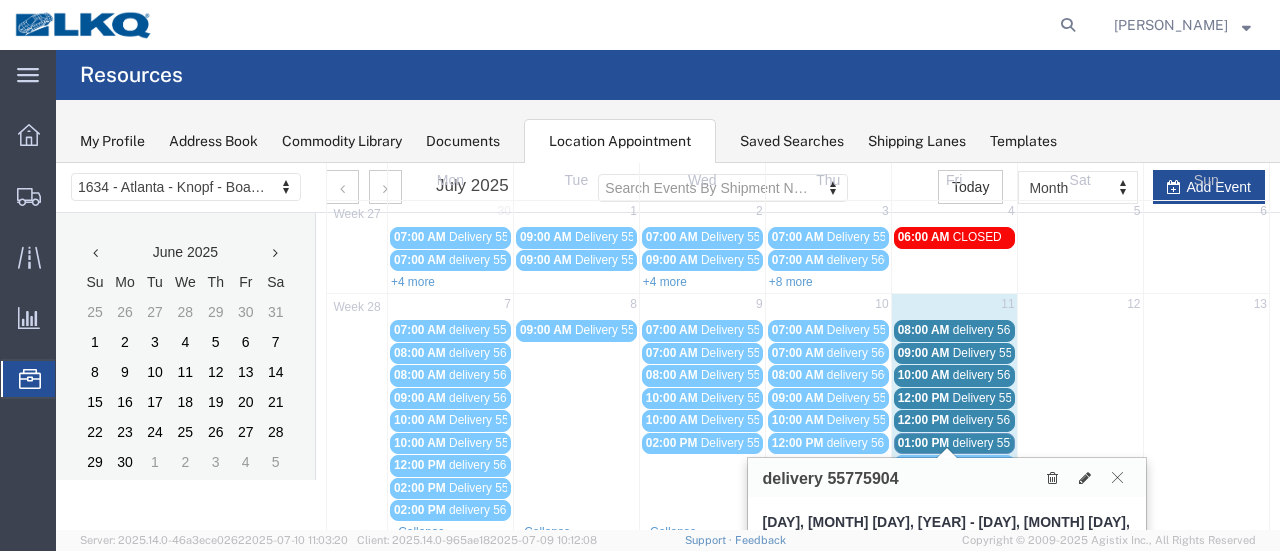 click at bounding box center (1117, 477) 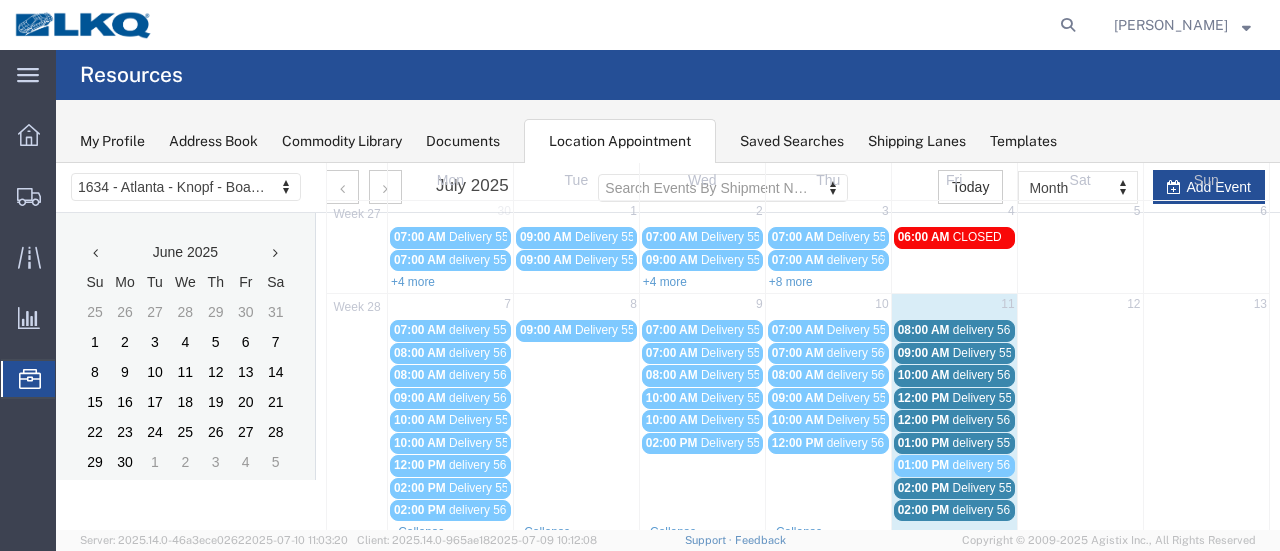 click on "delivery 56112183" at bounding box center [1001, 465] 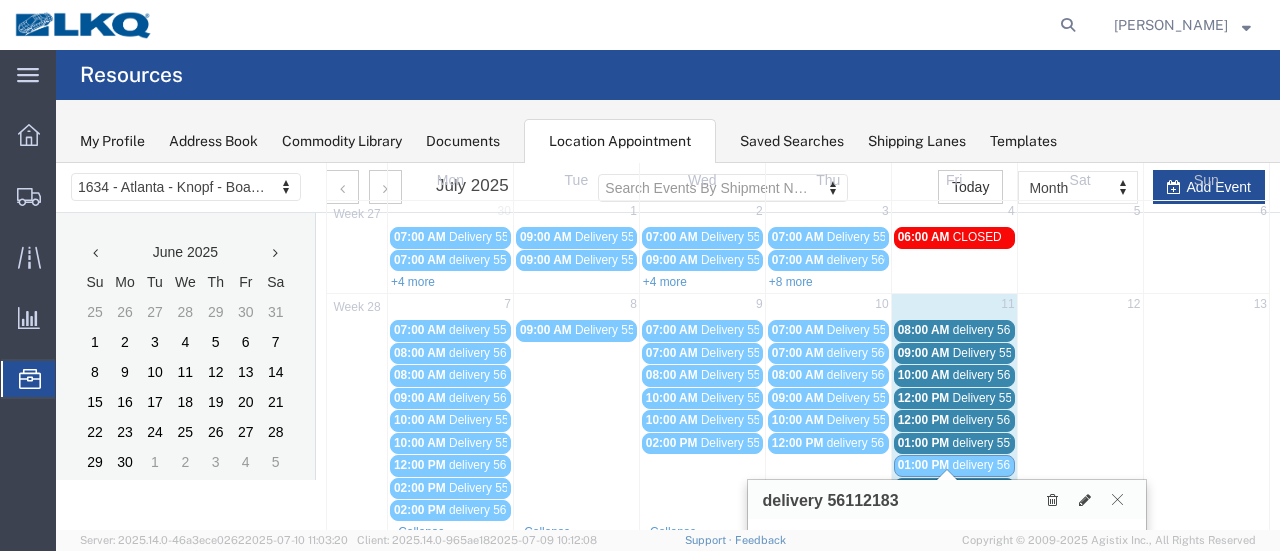 click at bounding box center [1117, 499] 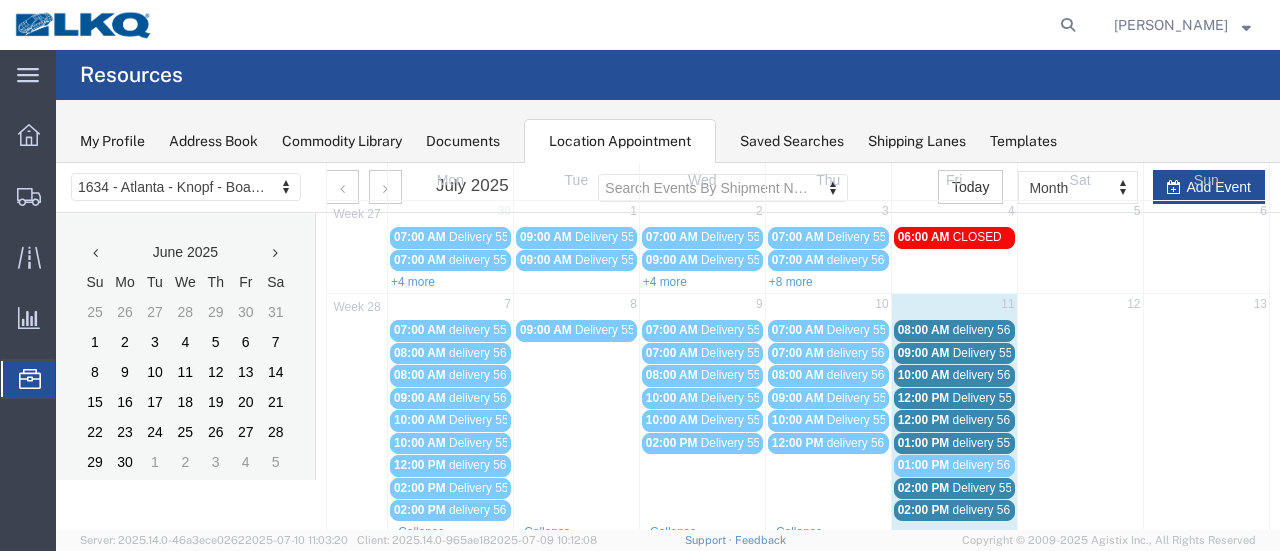 click on "delivery 56109642" at bounding box center [1001, 330] 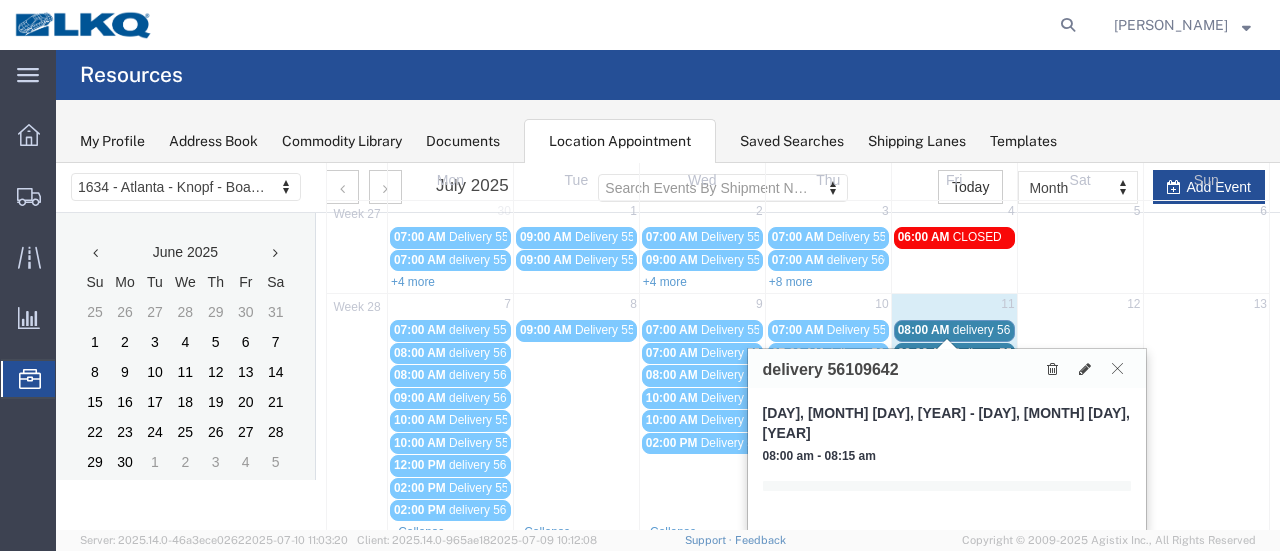 click at bounding box center (1117, 368) 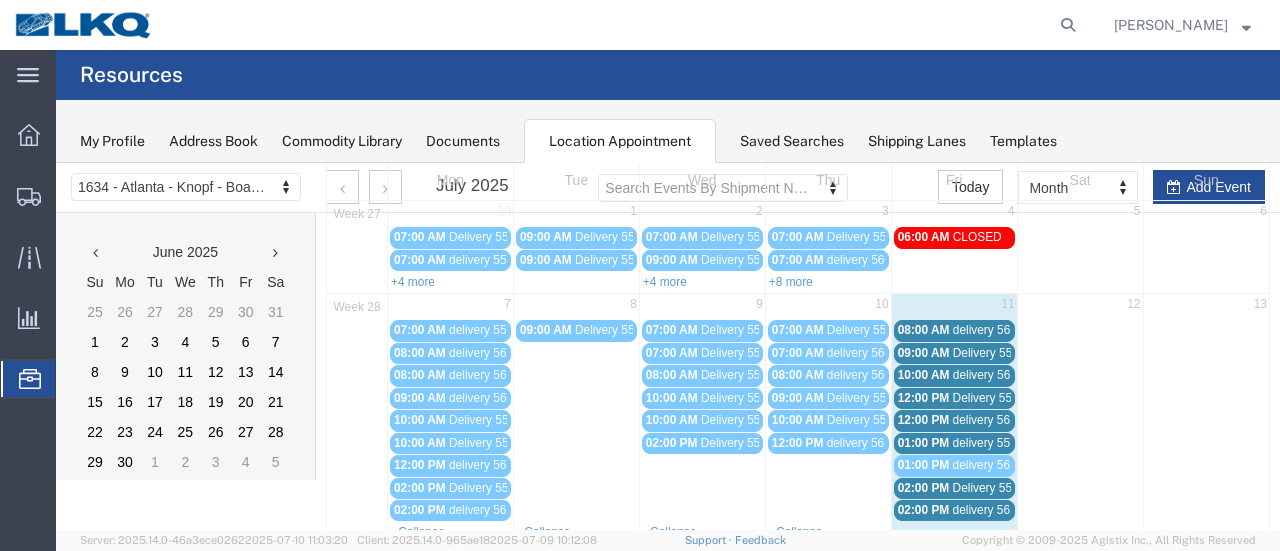 click on "Delivery 55806178" at bounding box center (1002, 353) 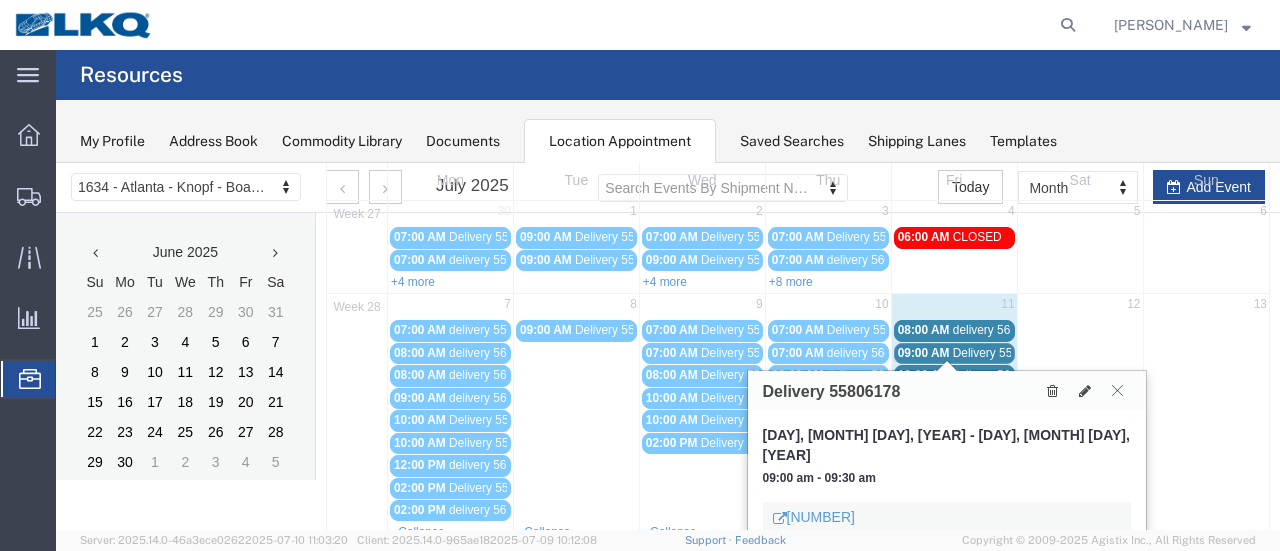 click at bounding box center [1117, 390] 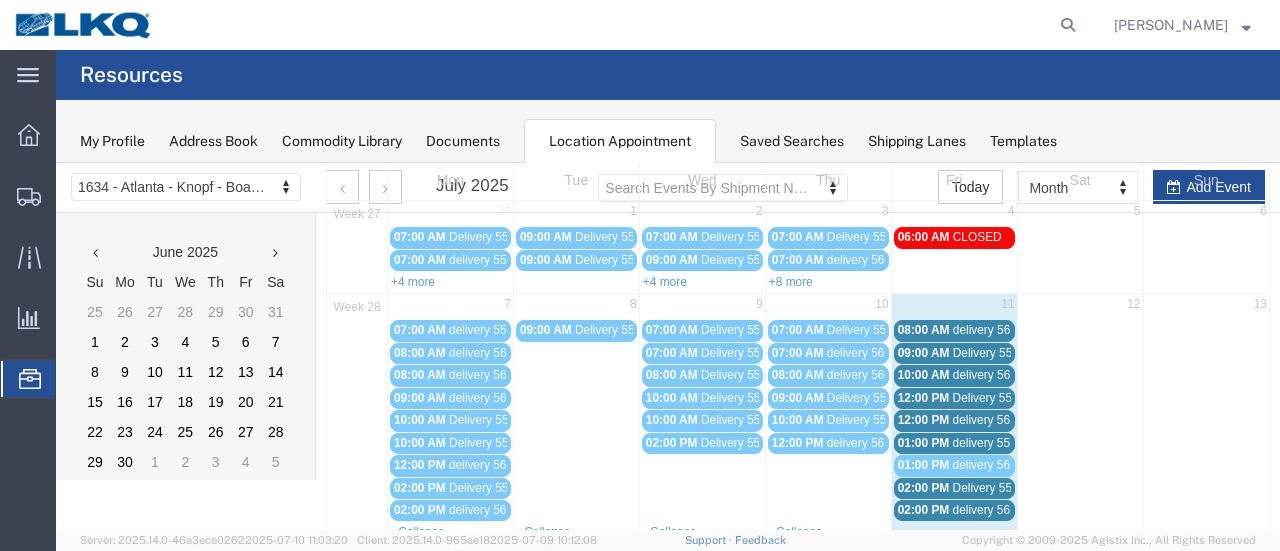 click on "delivery 56152133" at bounding box center [1001, 375] 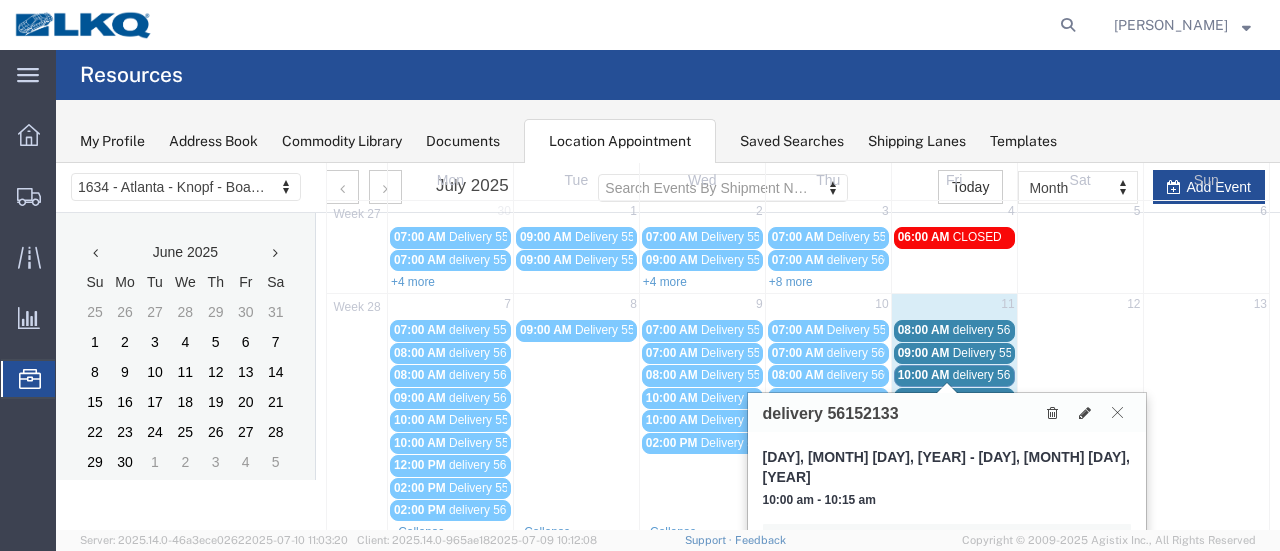 click at bounding box center (1117, 412) 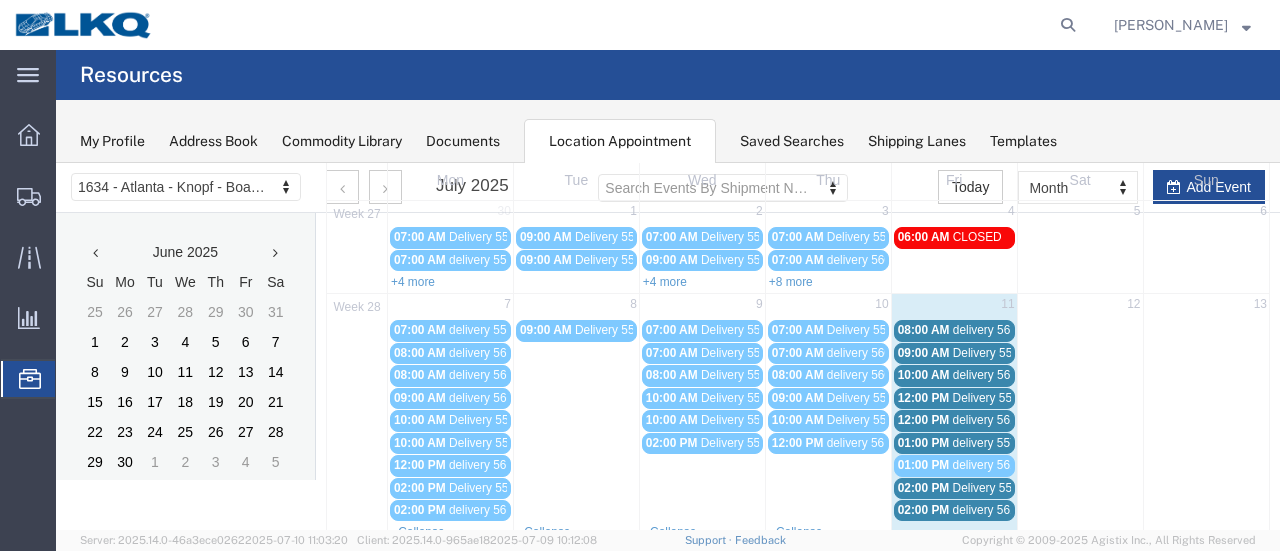 click on "Delivery 55806165" at bounding box center [1002, 398] 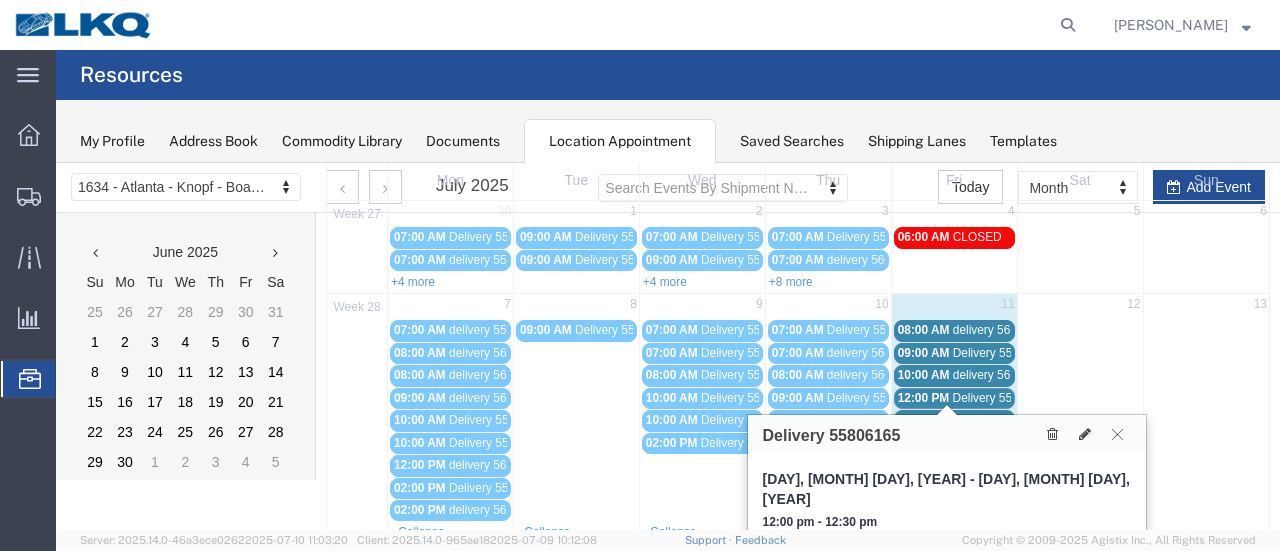 click at bounding box center [1117, 434] 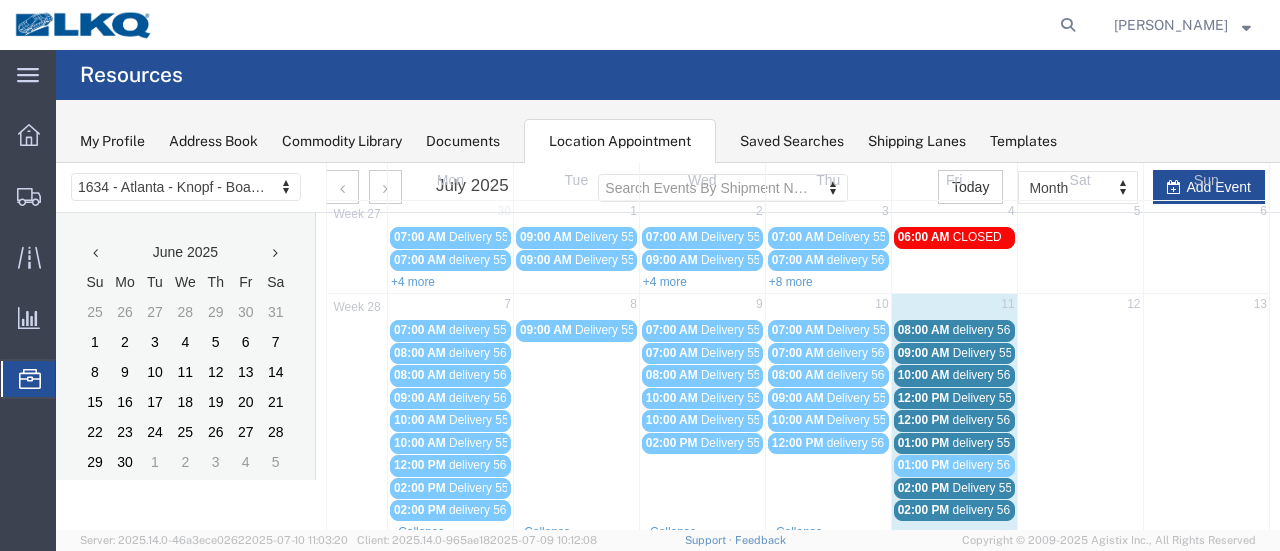 click on "delivery 56125331" at bounding box center (1001, 420) 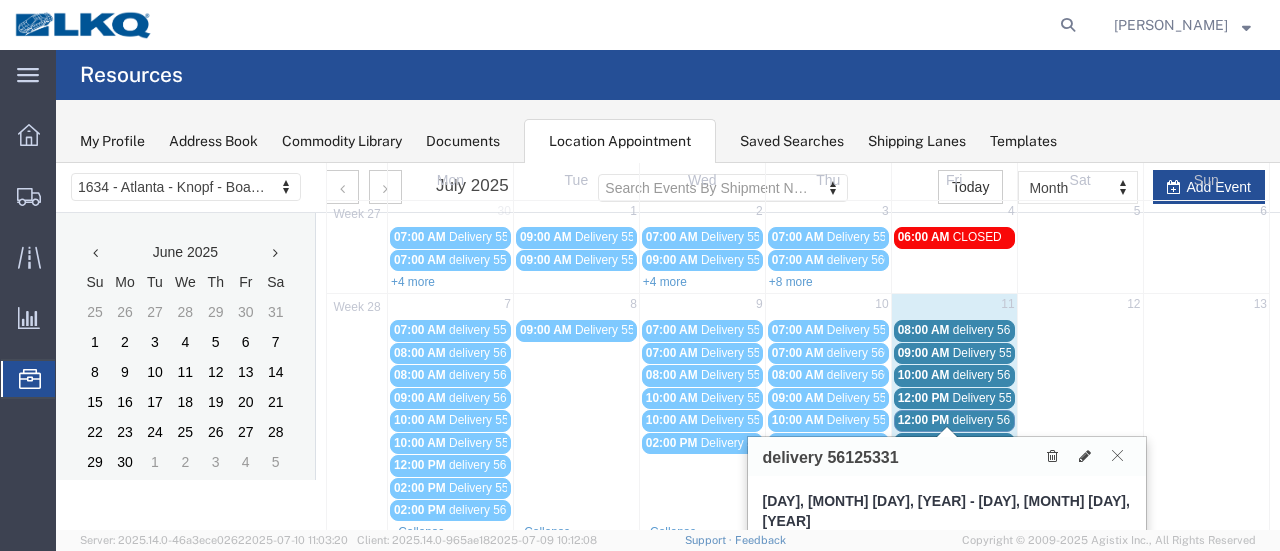 click at bounding box center [1117, 455] 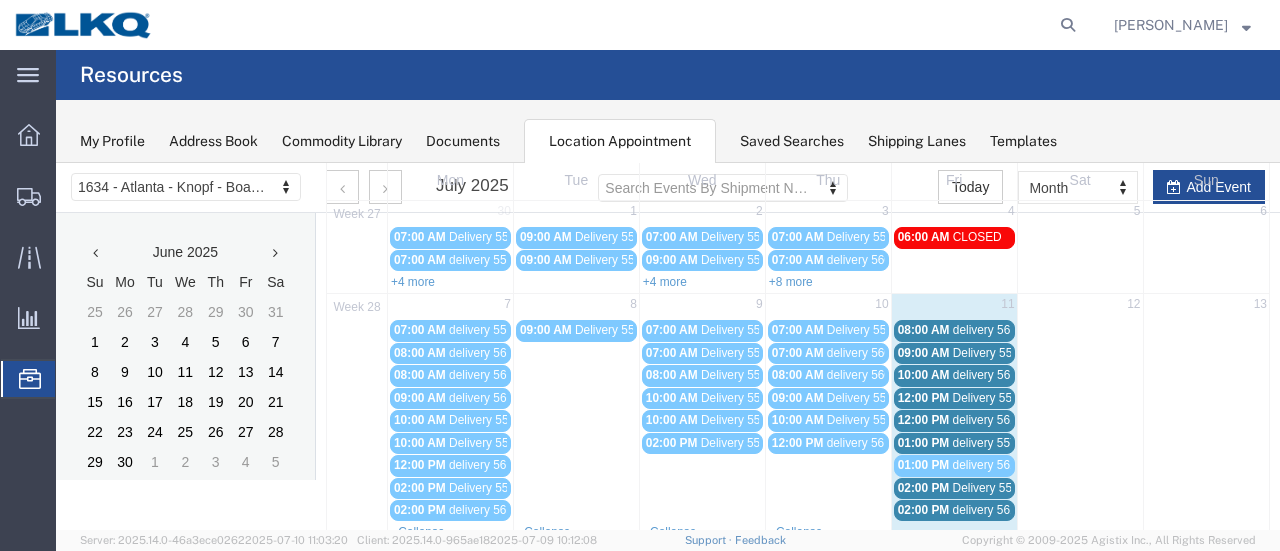 click on "delivery 55775904" at bounding box center [1001, 443] 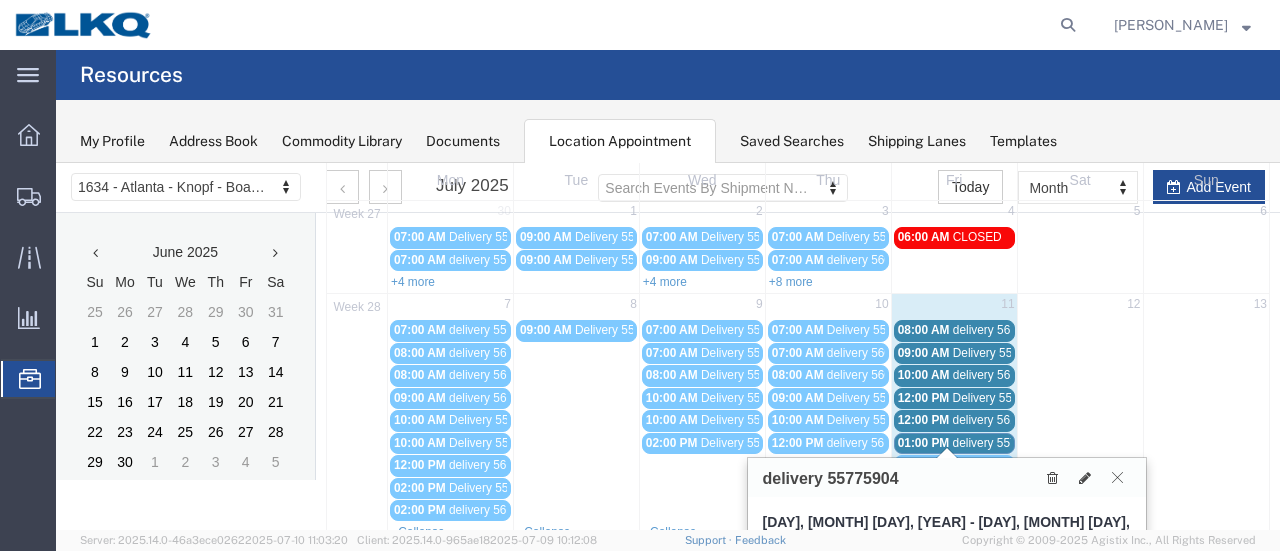 click at bounding box center (1117, 477) 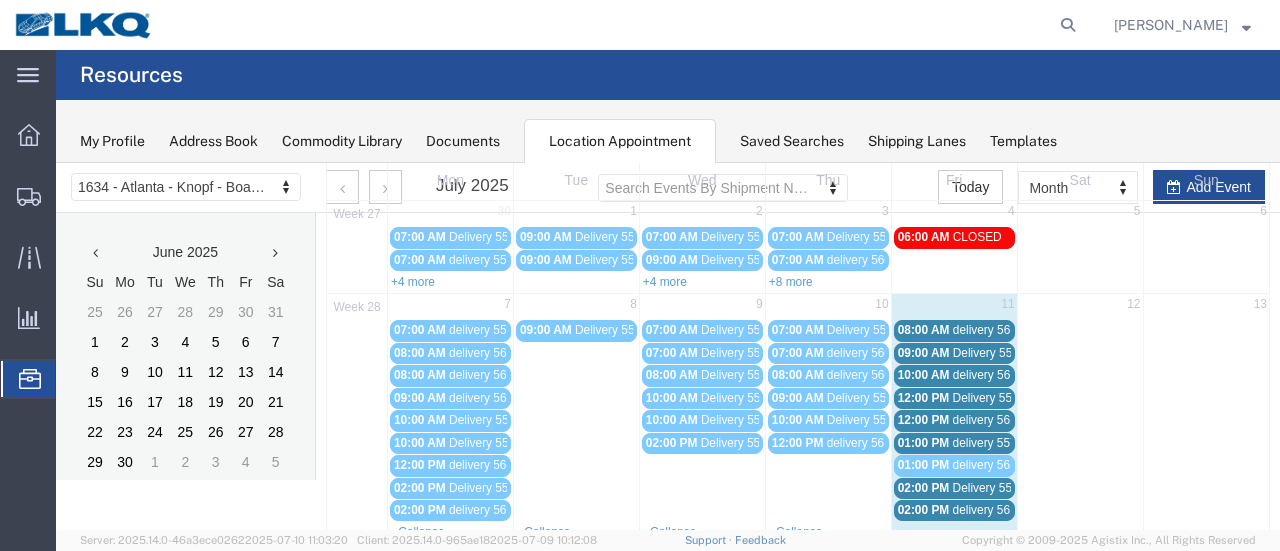 click on "Delivery 55820224" at bounding box center (1002, 488) 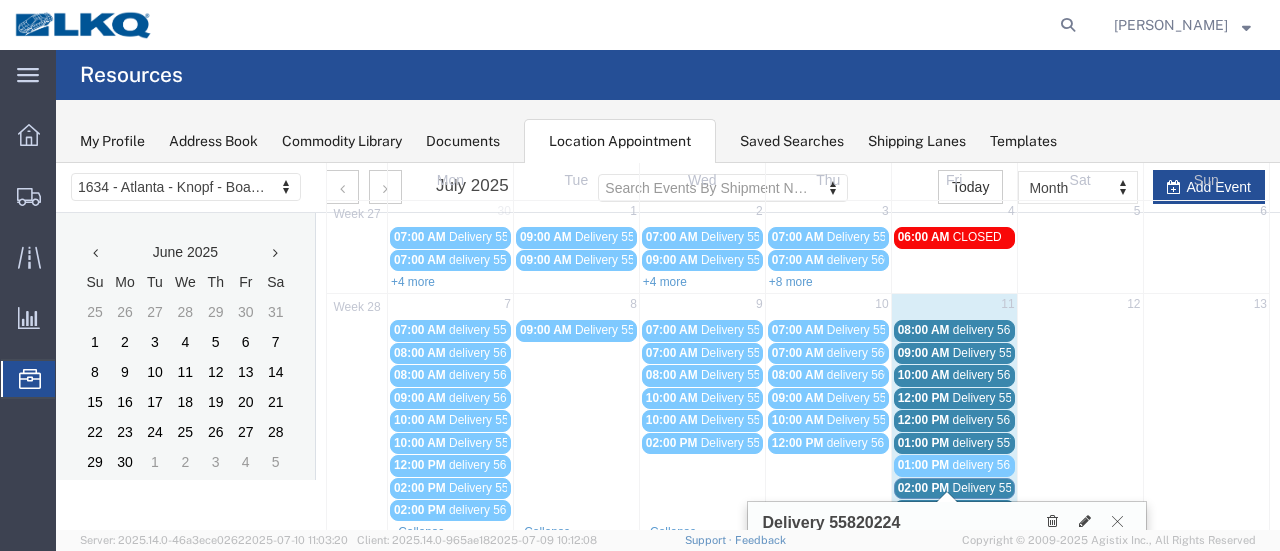 click at bounding box center [1117, 521] 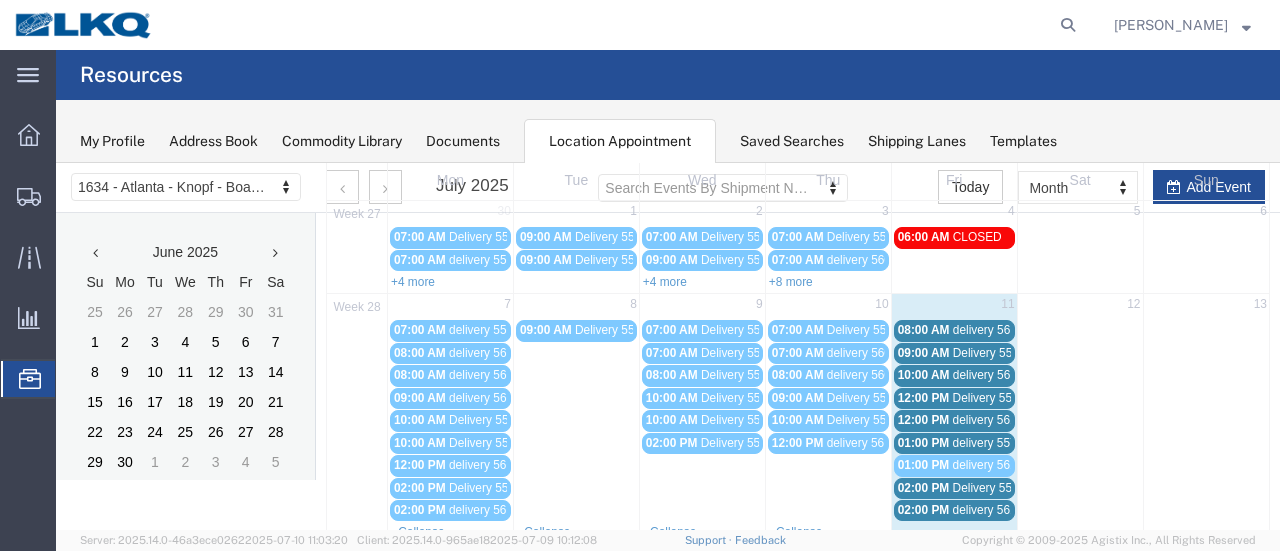 click on "02:00 PM" at bounding box center [924, 510] 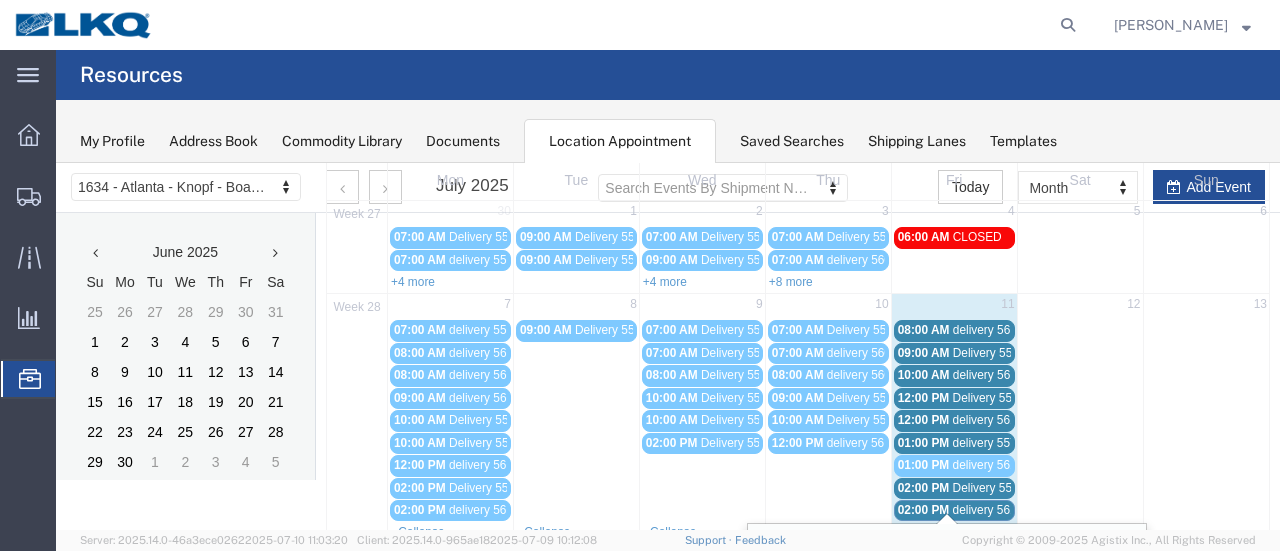 scroll, scrollTop: 200, scrollLeft: 0, axis: vertical 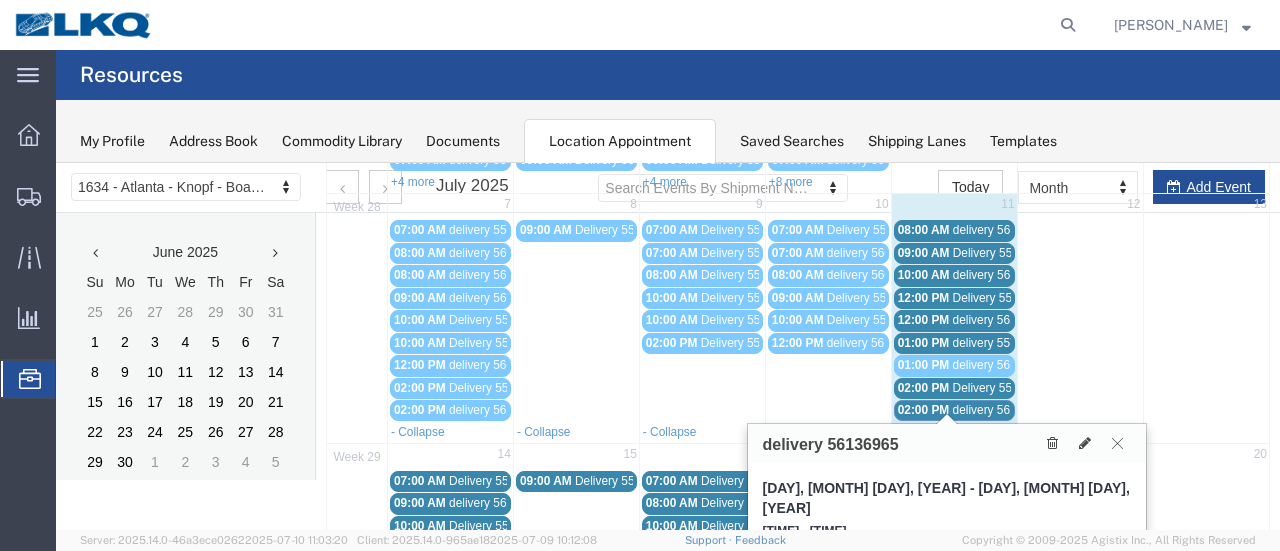 click at bounding box center [1117, 443] 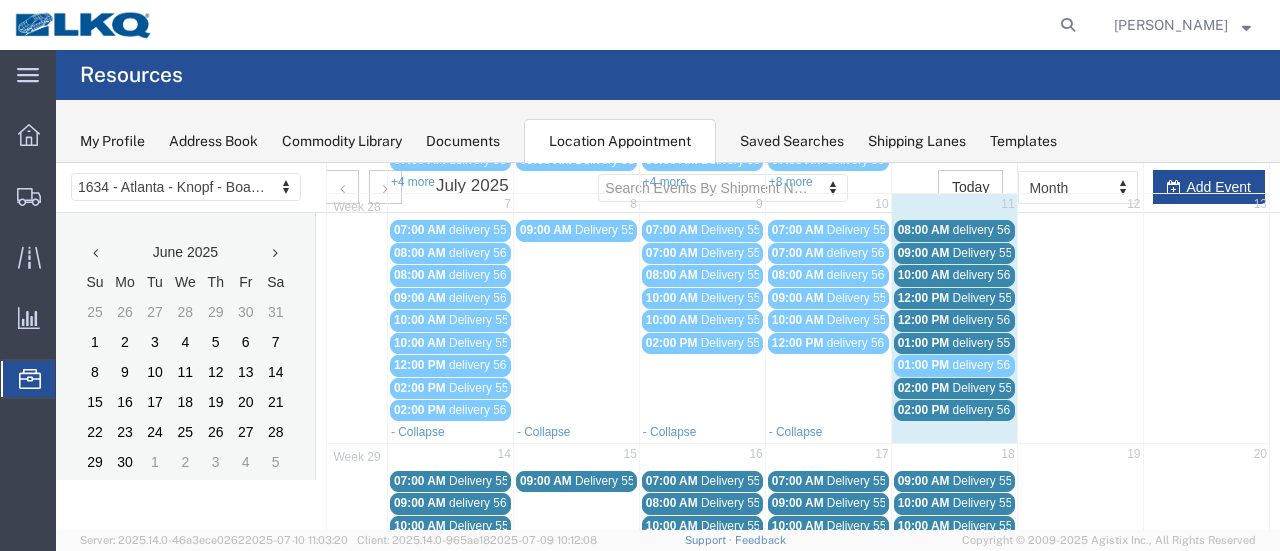 click on "delivery 55775904" at bounding box center (1001, 343) 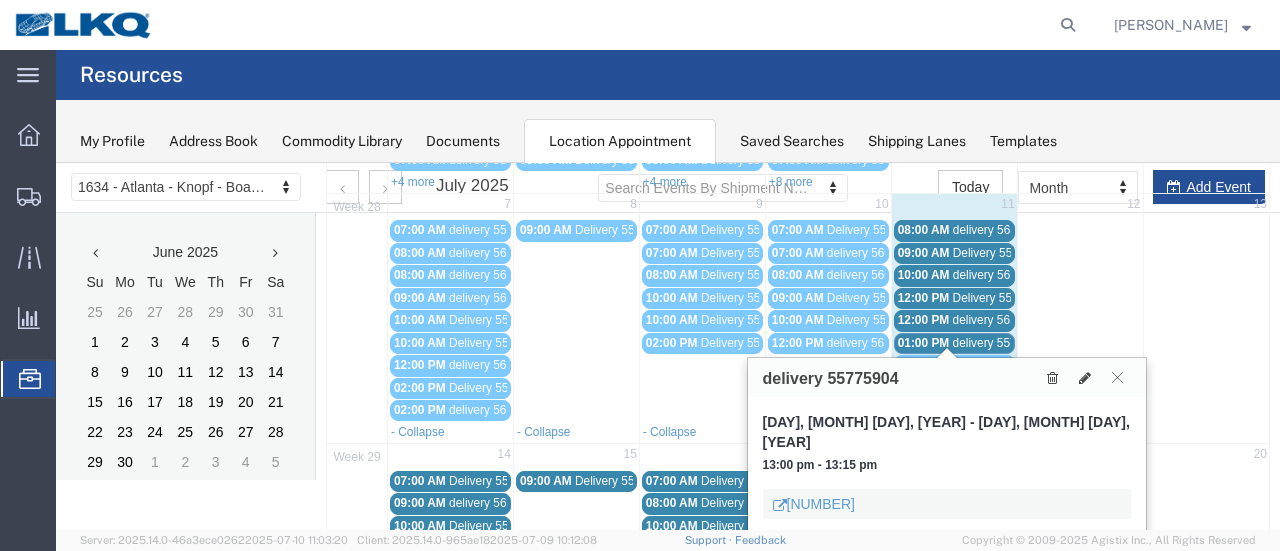 click on "delivery 56112183" at bounding box center [1001, 365] 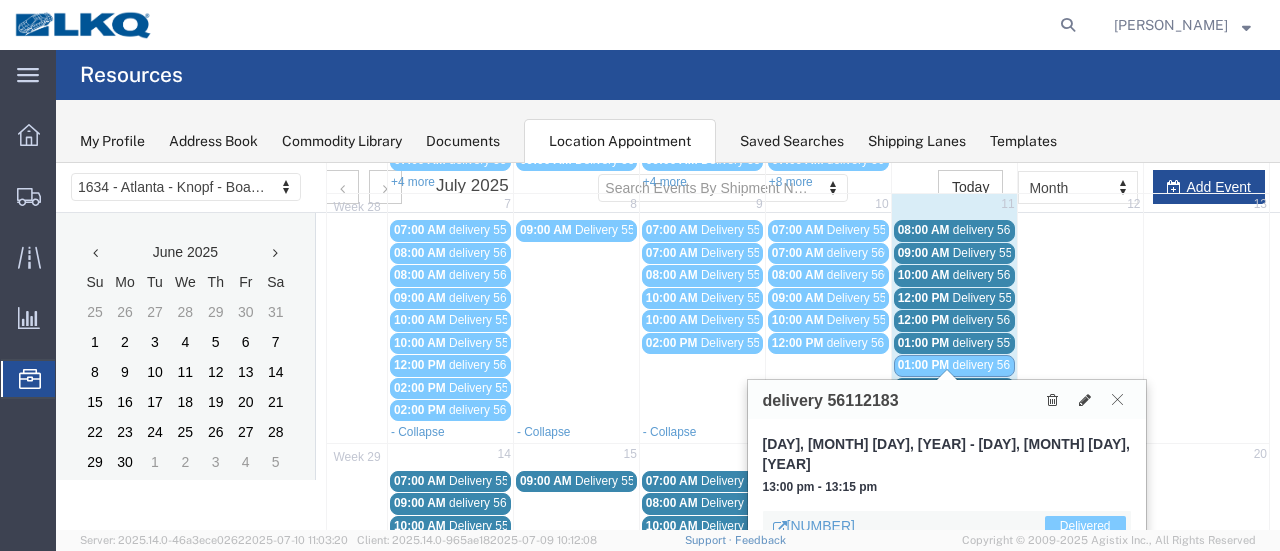 click at bounding box center (1117, 399) 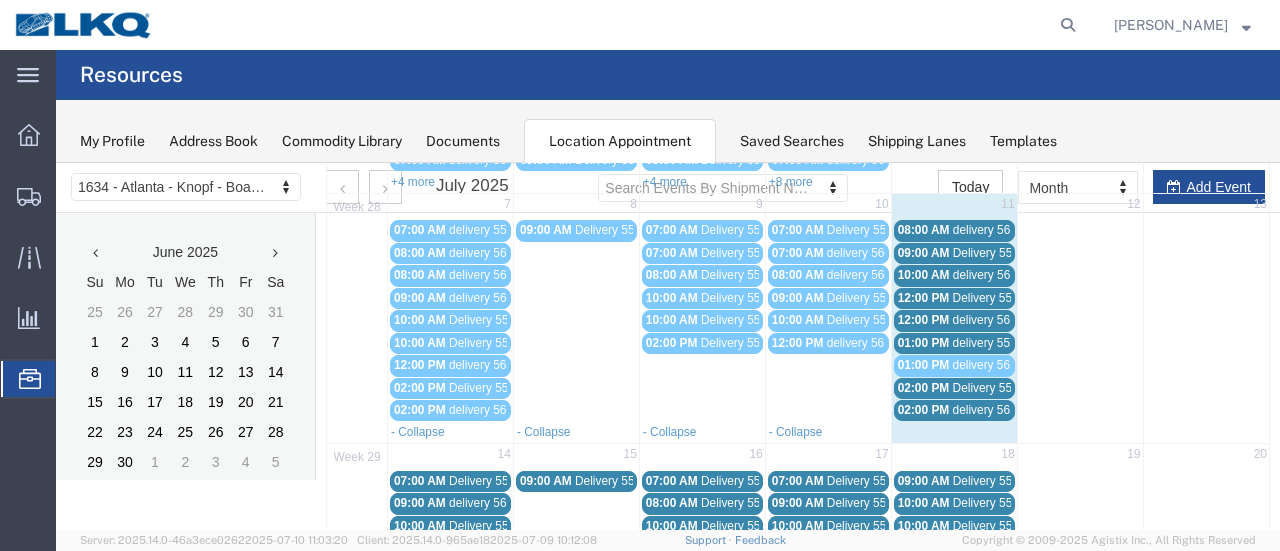 click on "delivery 56109642" at bounding box center [1001, 230] 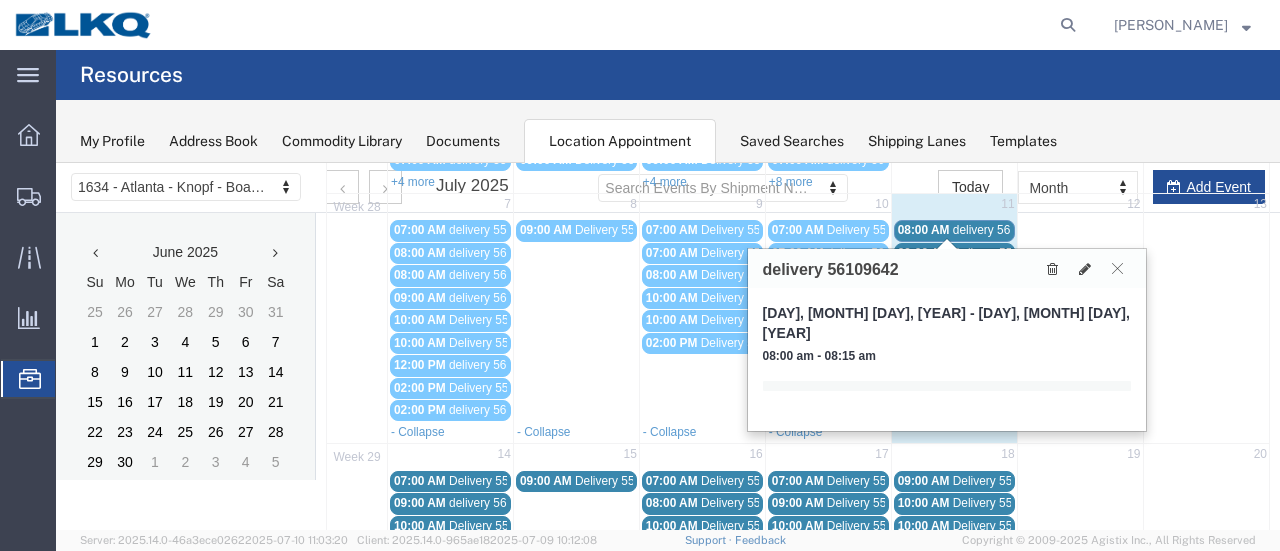 click on "Delivery 55806178" at bounding box center [1002, 253] 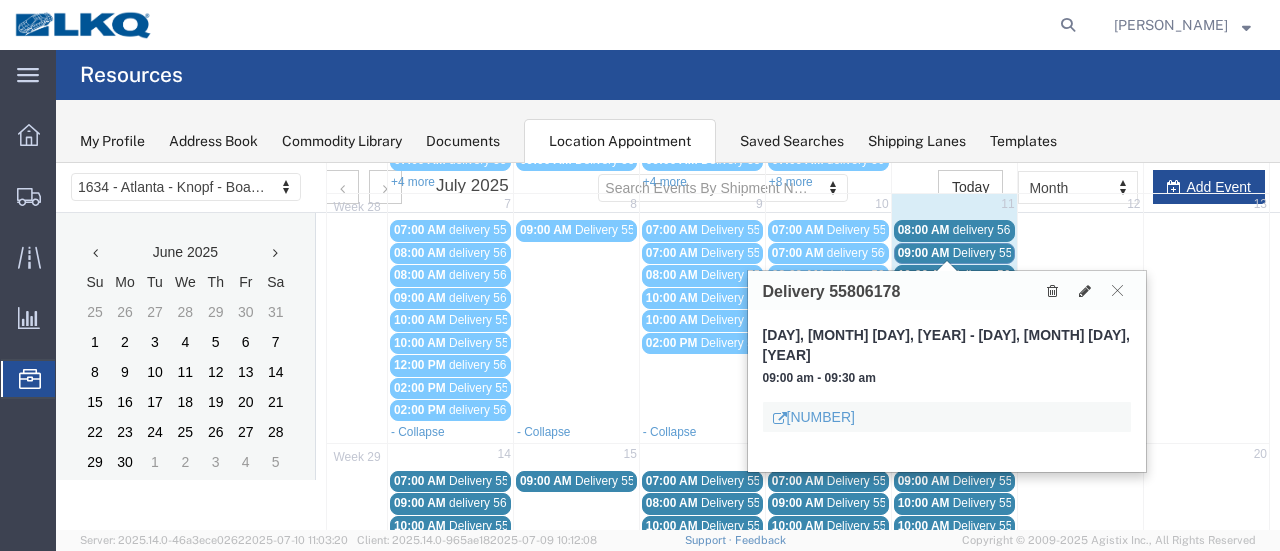 click on "delivery 56152133" at bounding box center (1001, 275) 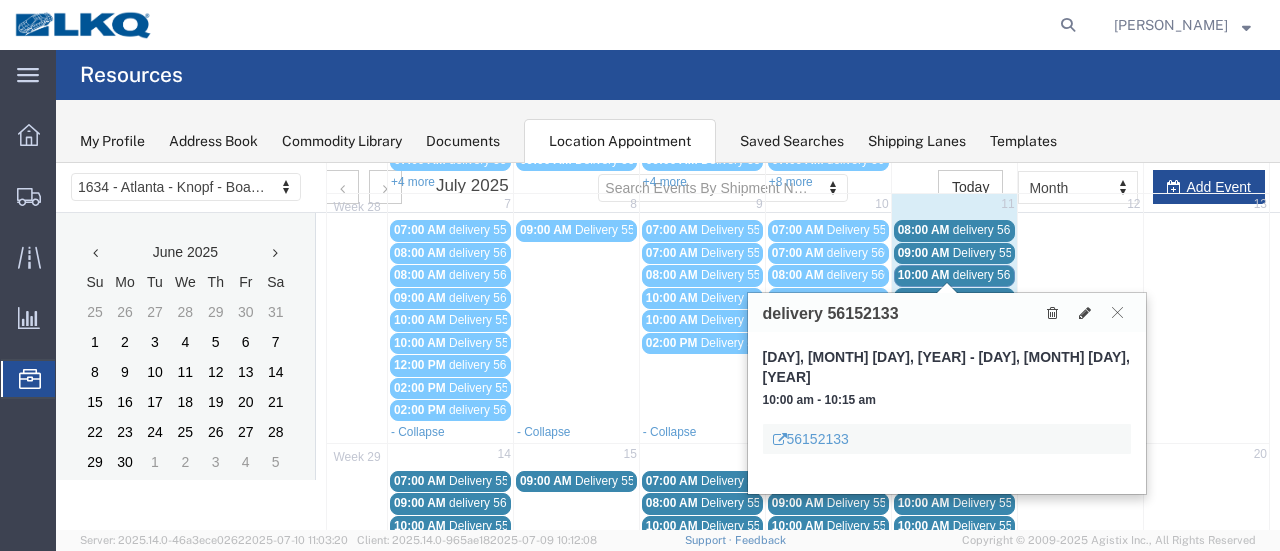 click on "Delivery 55806165" at bounding box center [1002, 298] 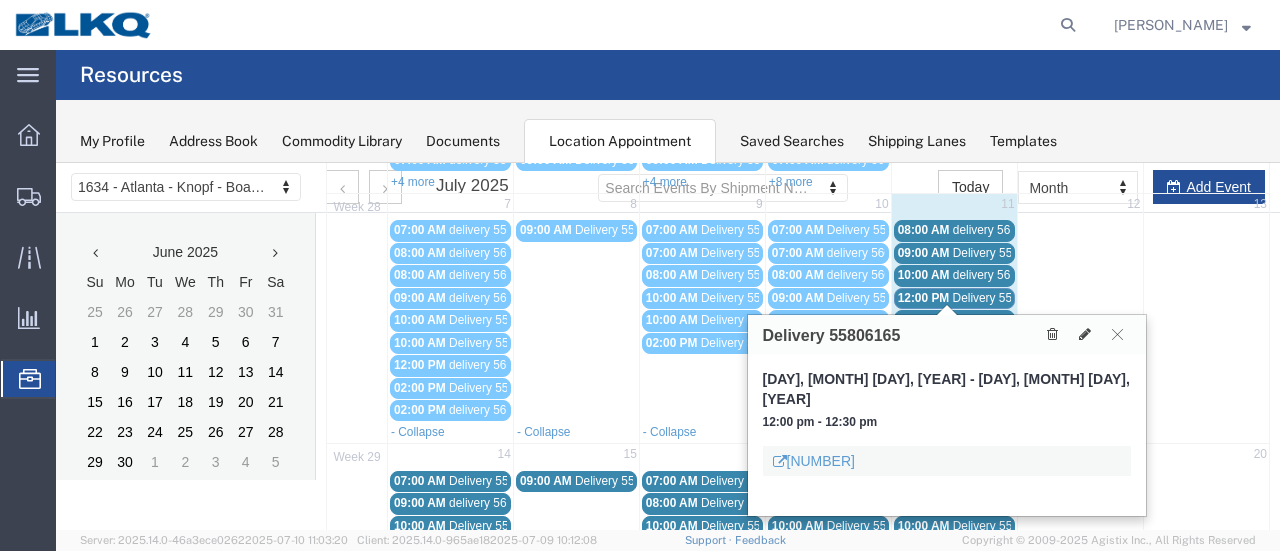 click on "delivery 56125331" at bounding box center (1001, 320) 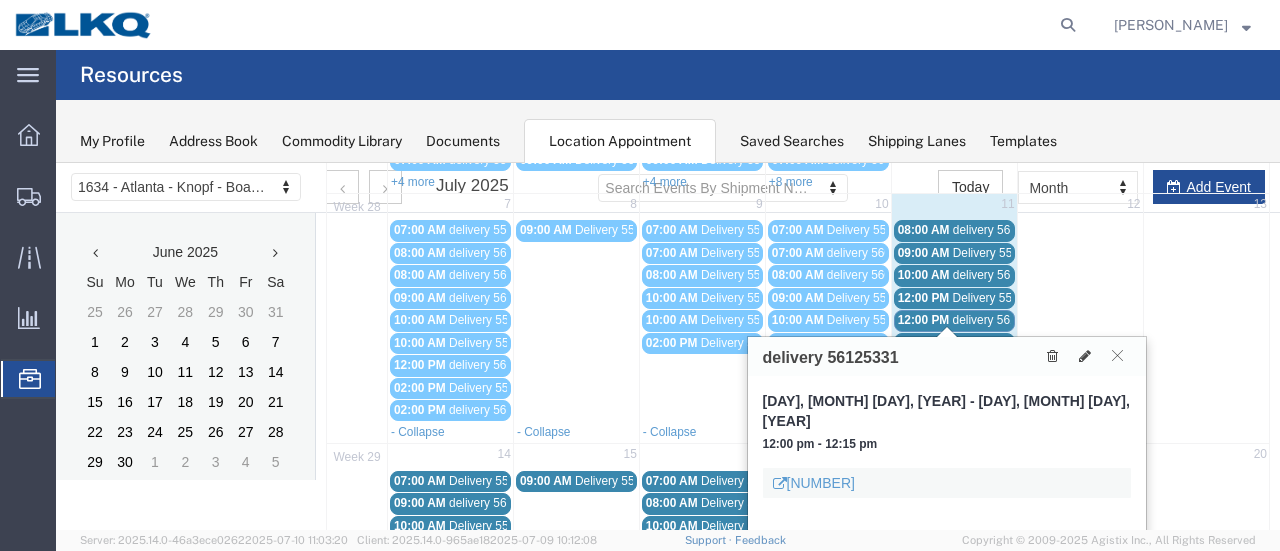 click on "delivery 55775904" at bounding box center (1001, 343) 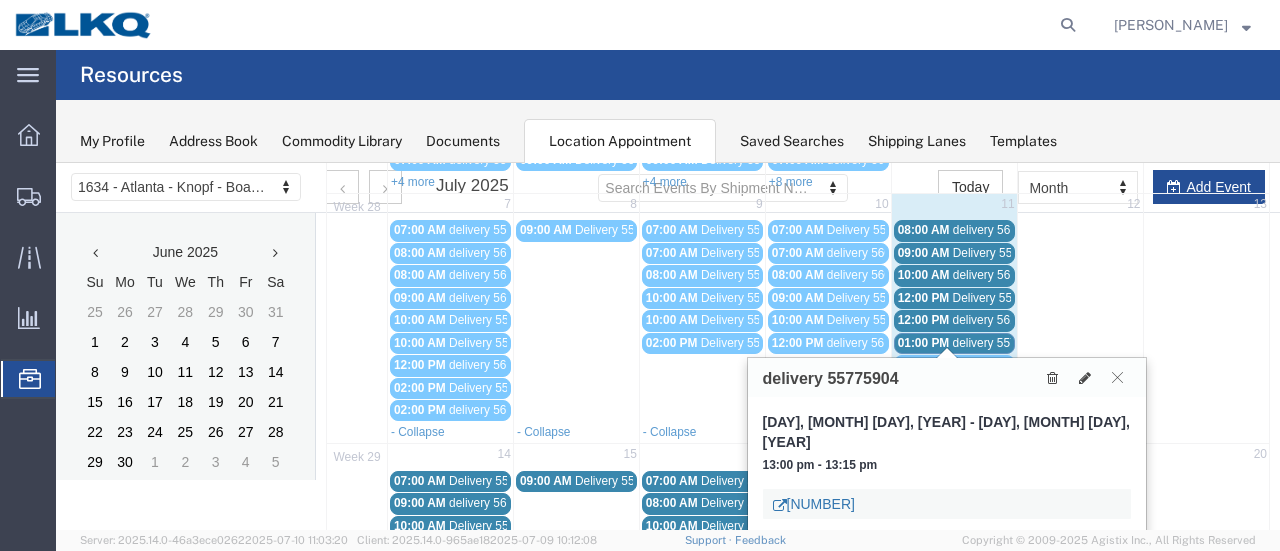click on "[NUMBER]" at bounding box center (814, 504) 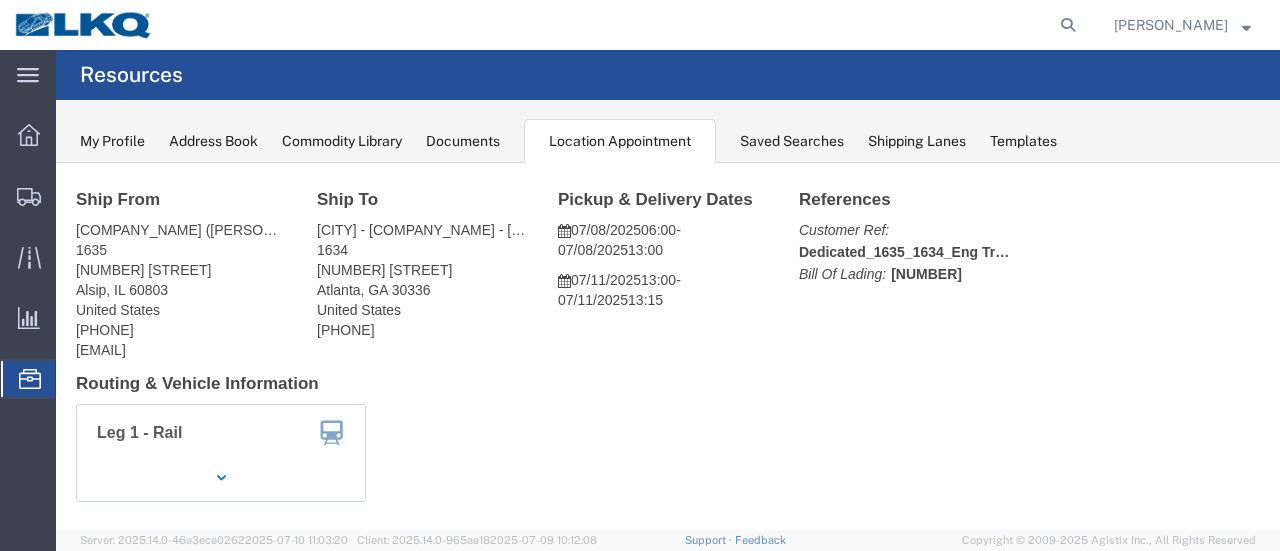 scroll, scrollTop: 0, scrollLeft: 0, axis: both 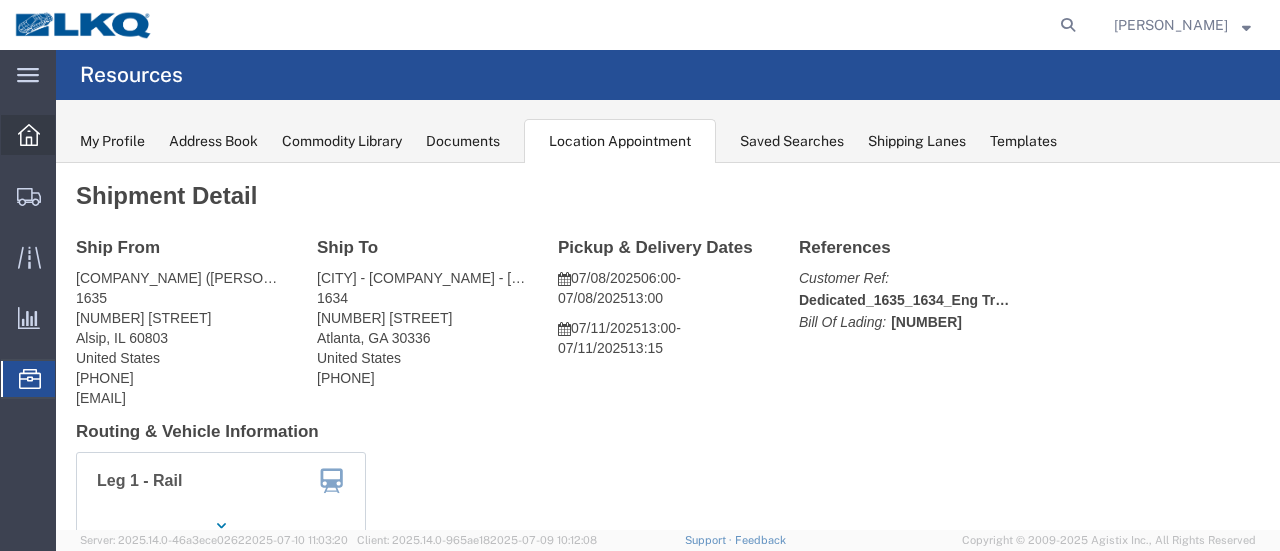 click 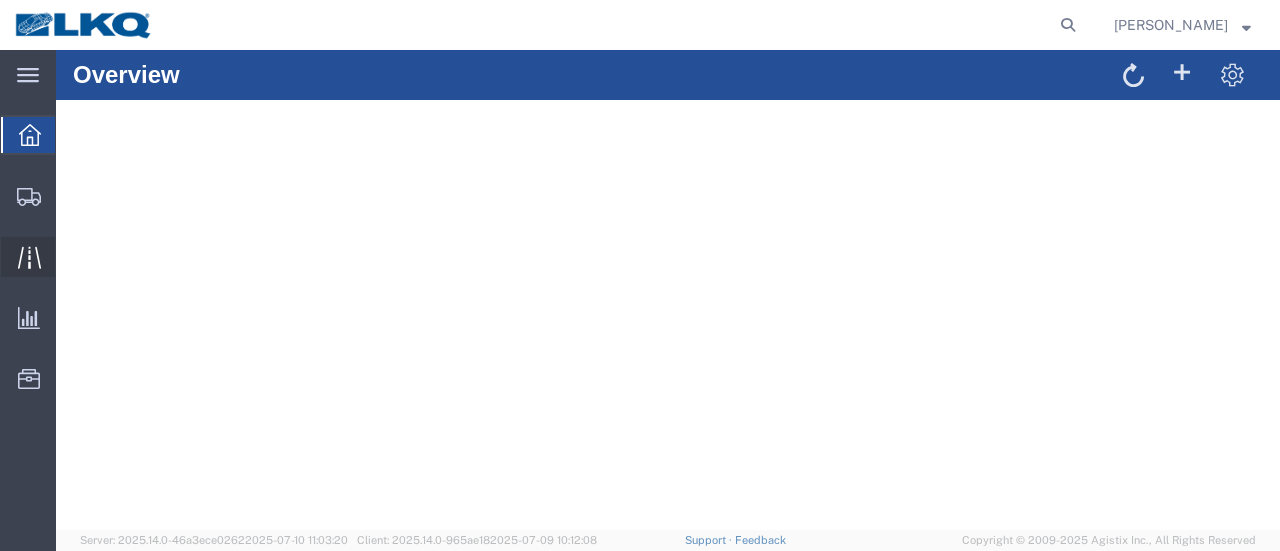 scroll, scrollTop: 0, scrollLeft: 0, axis: both 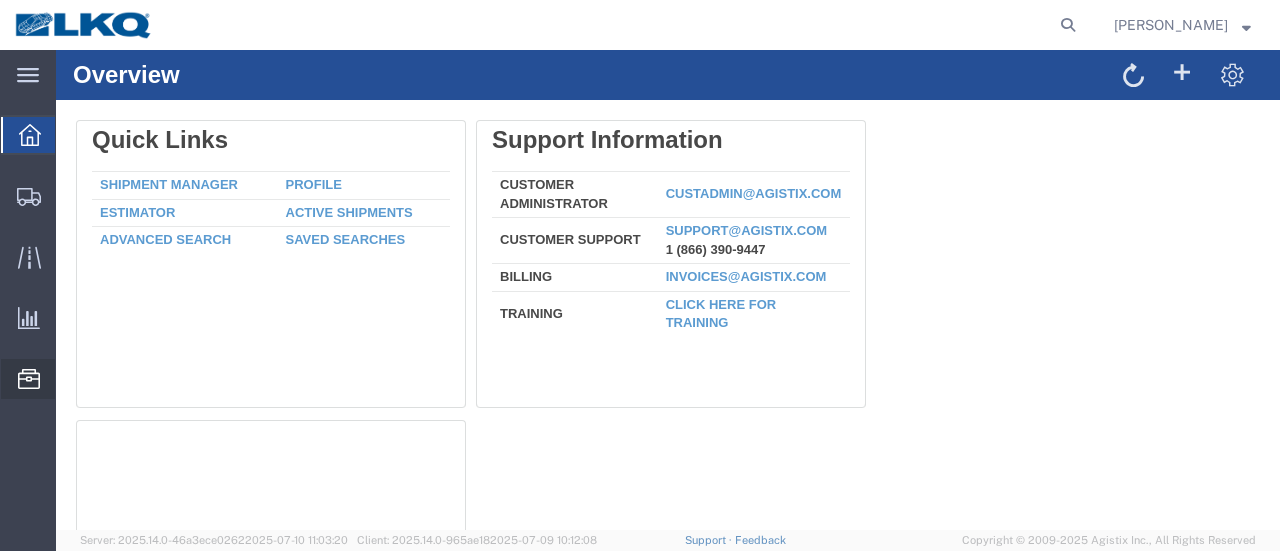 click on "Location Appointment" 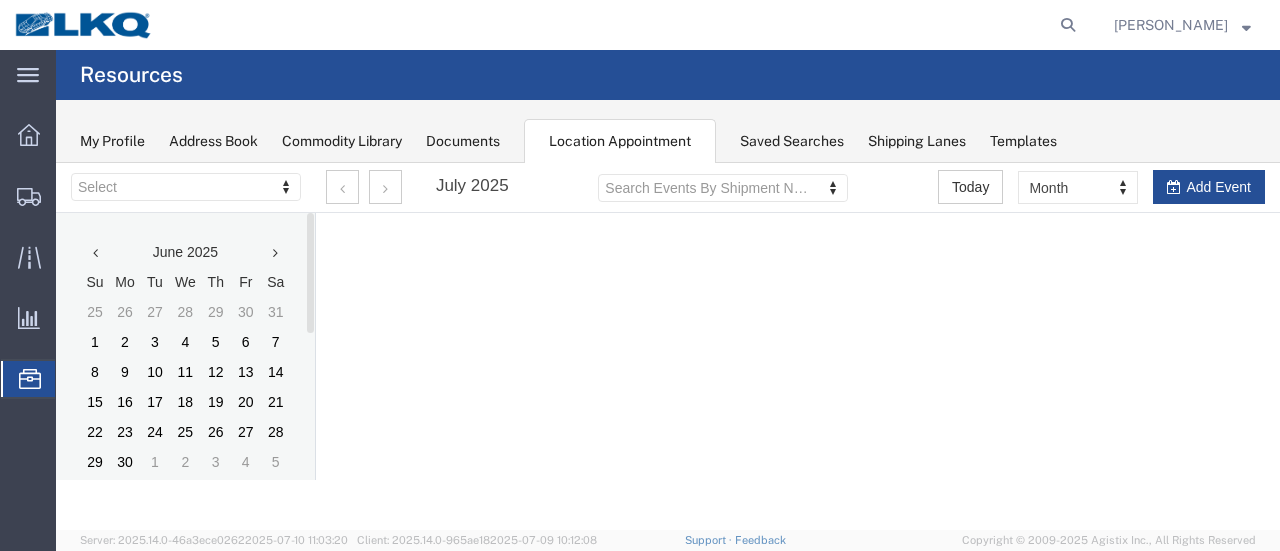 scroll, scrollTop: 0, scrollLeft: 0, axis: both 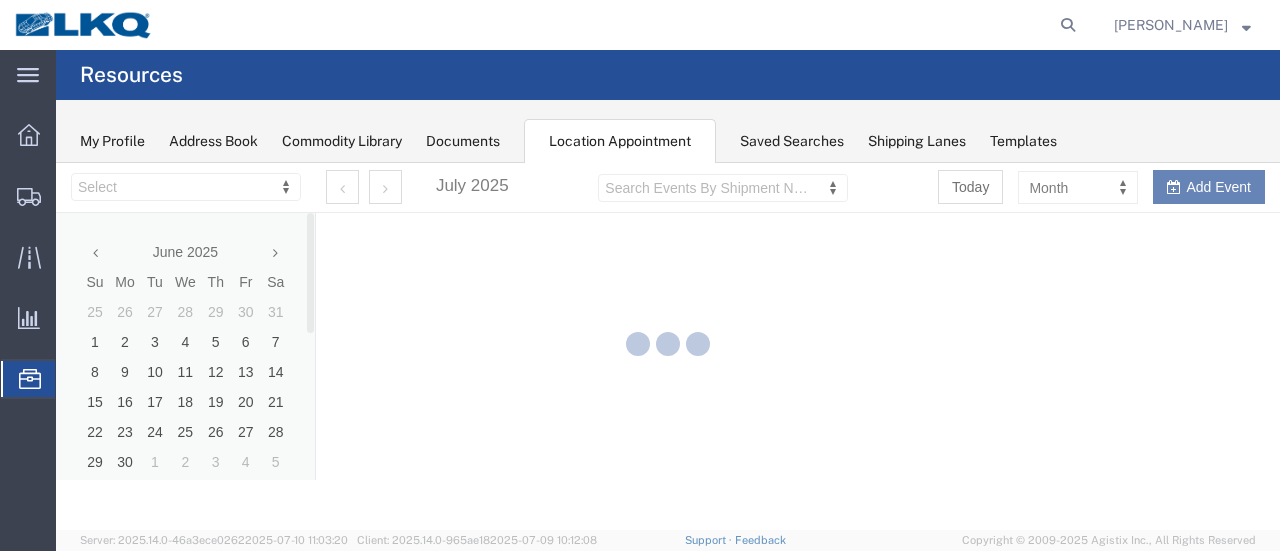 select on "28712" 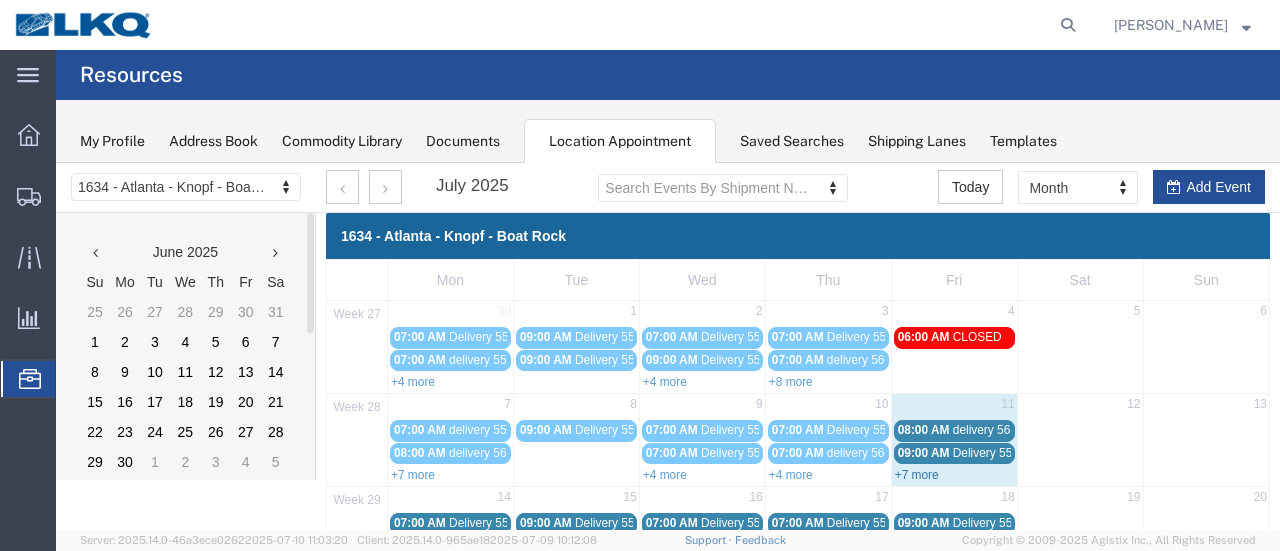 click on "+7 more" at bounding box center (917, 475) 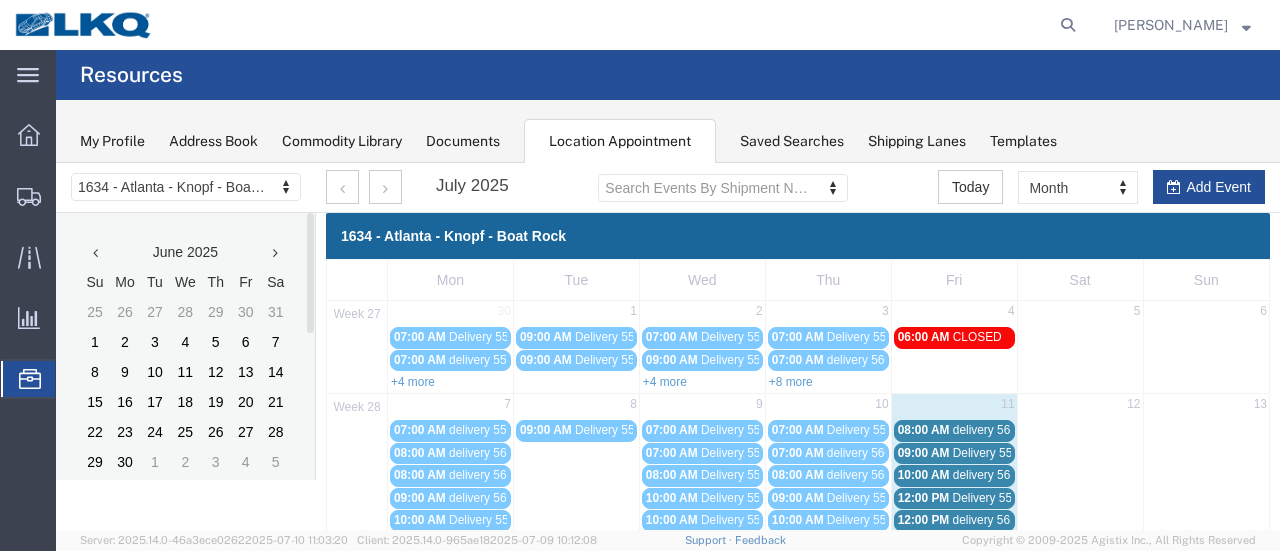 scroll, scrollTop: 100, scrollLeft: 0, axis: vertical 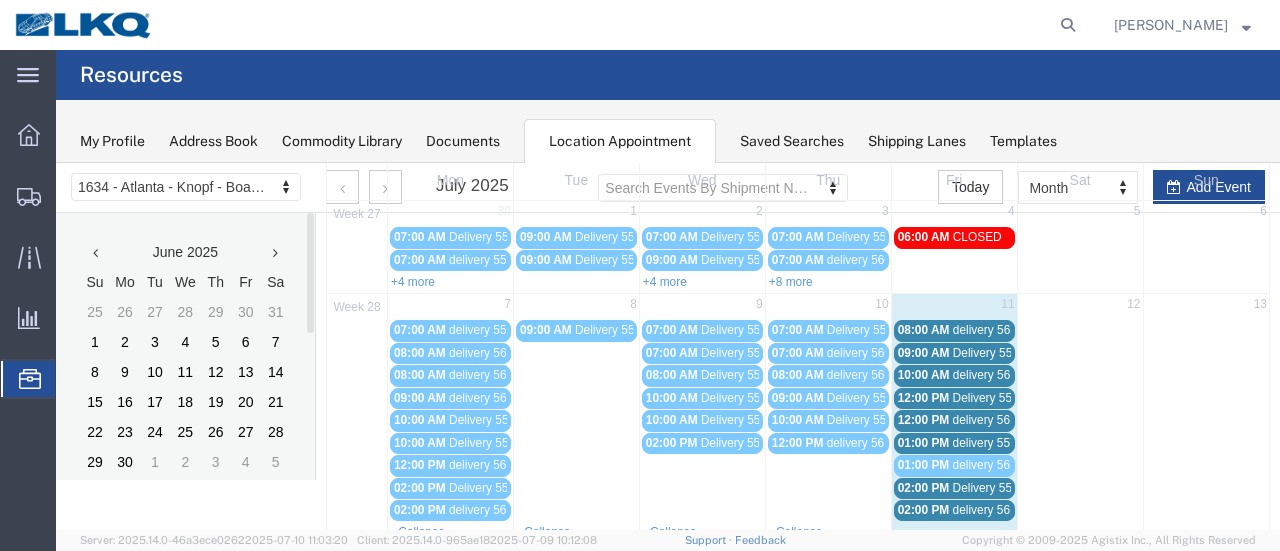 click on "Delivery 55806165" at bounding box center [1002, 398] 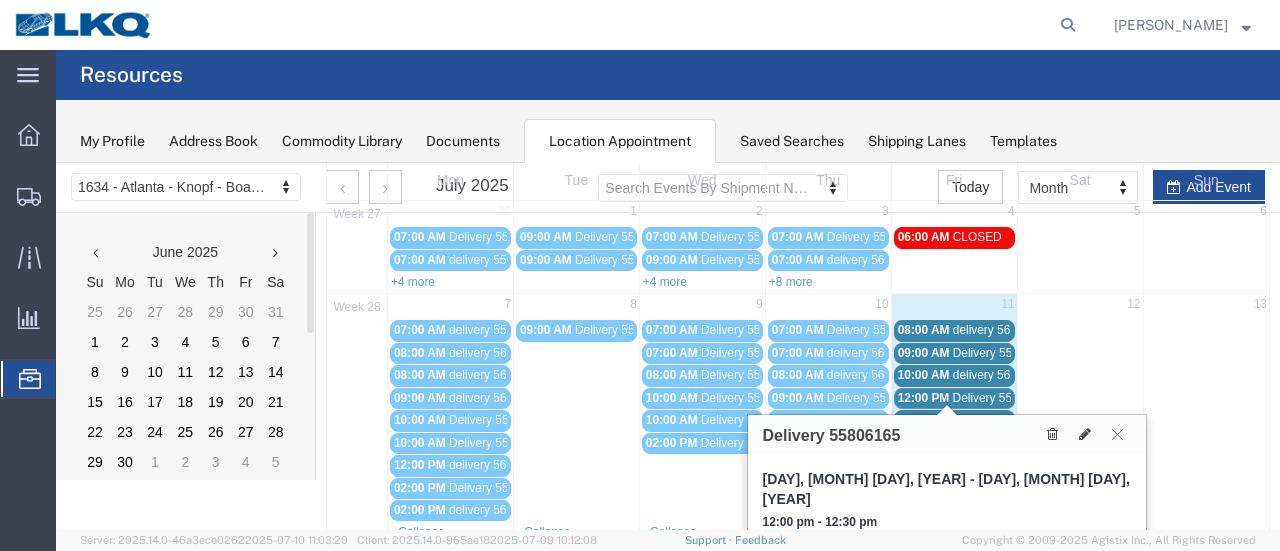click on "delivery 56125331" at bounding box center [1001, 420] 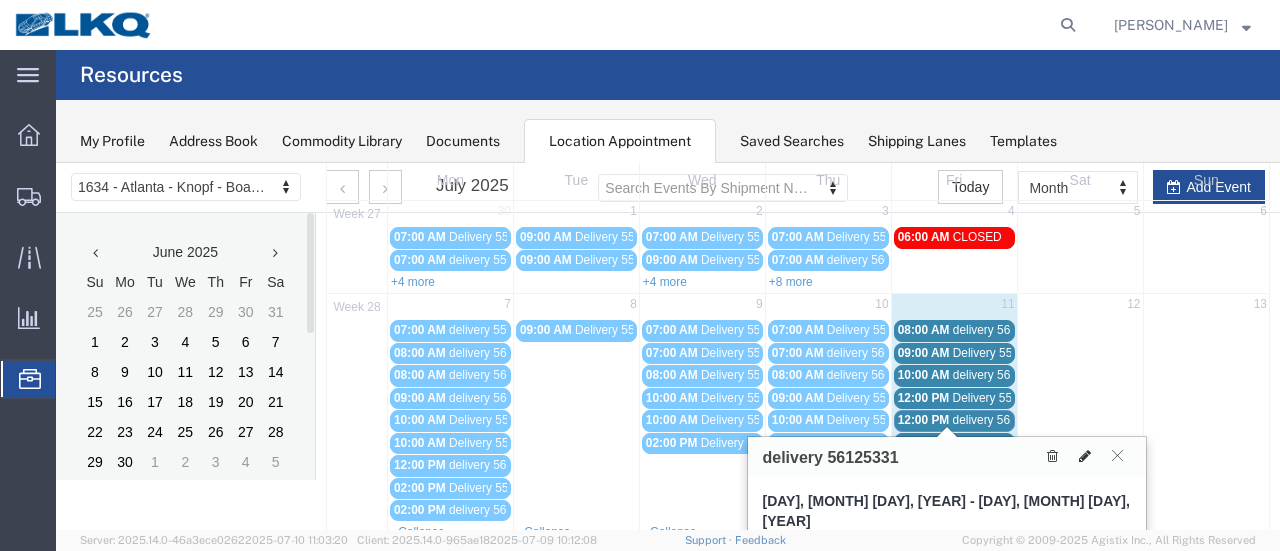 click at bounding box center [1085, 456] 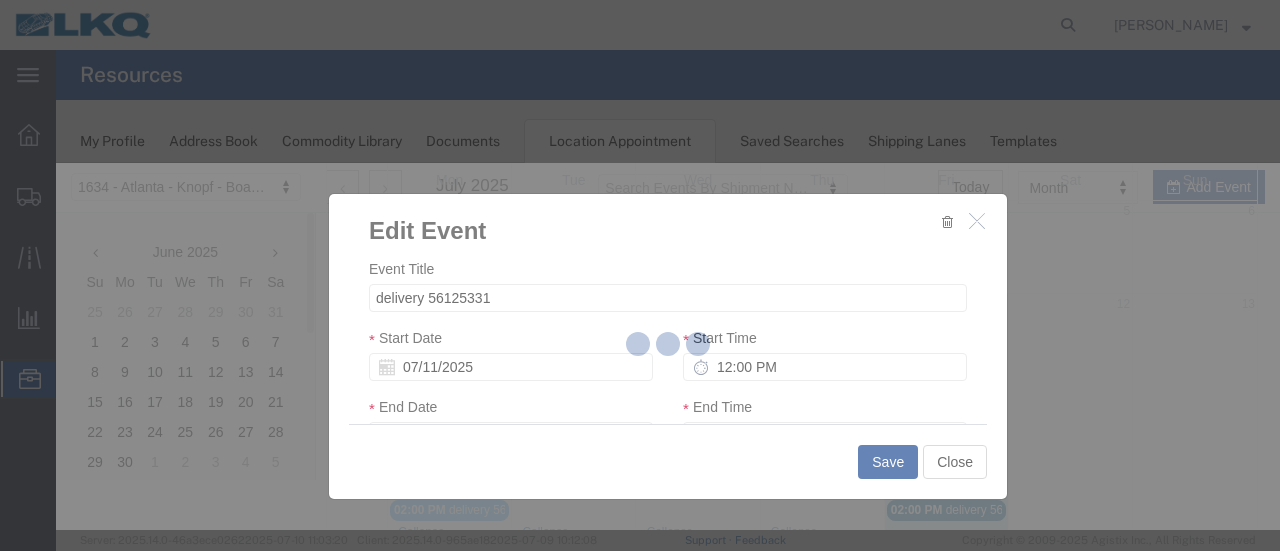 select 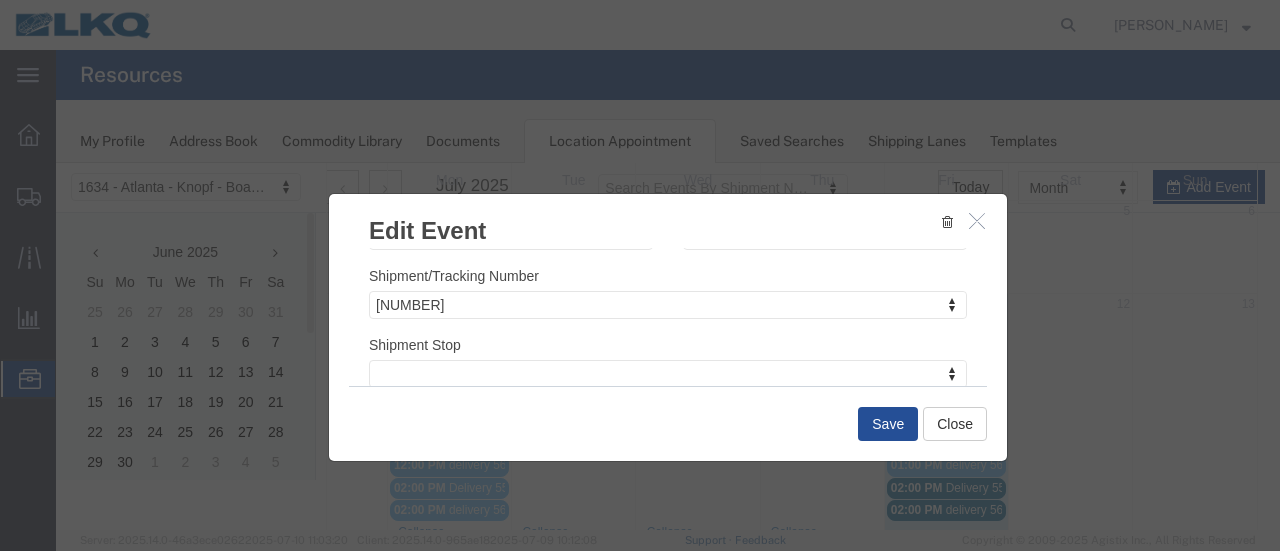scroll, scrollTop: 300, scrollLeft: 0, axis: vertical 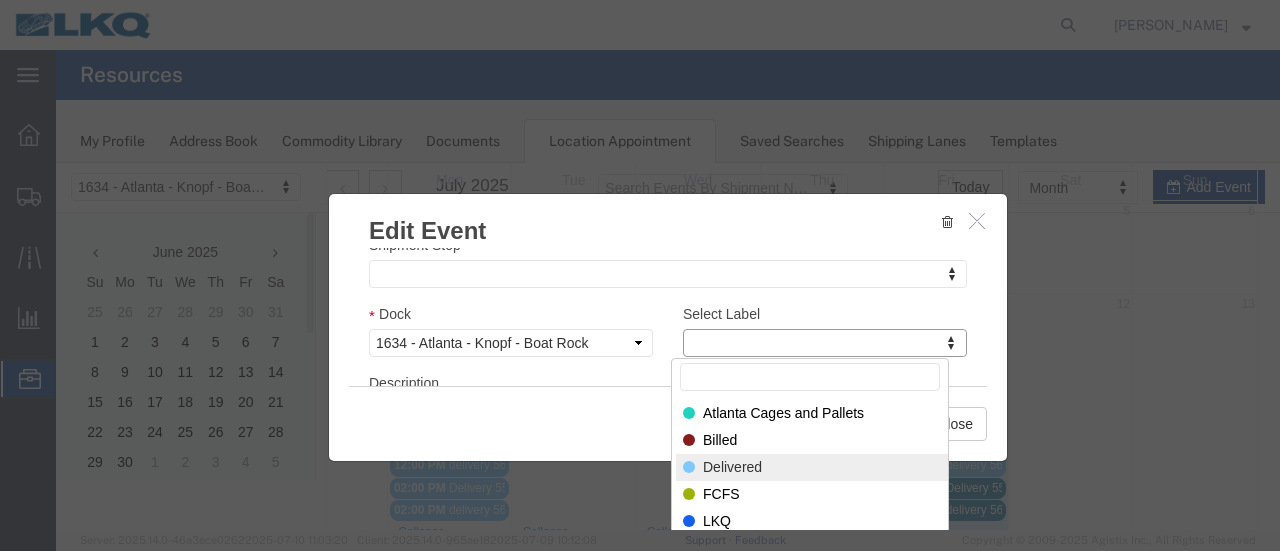drag, startPoint x: 774, startPoint y: 457, endPoint x: 786, endPoint y: 457, distance: 12 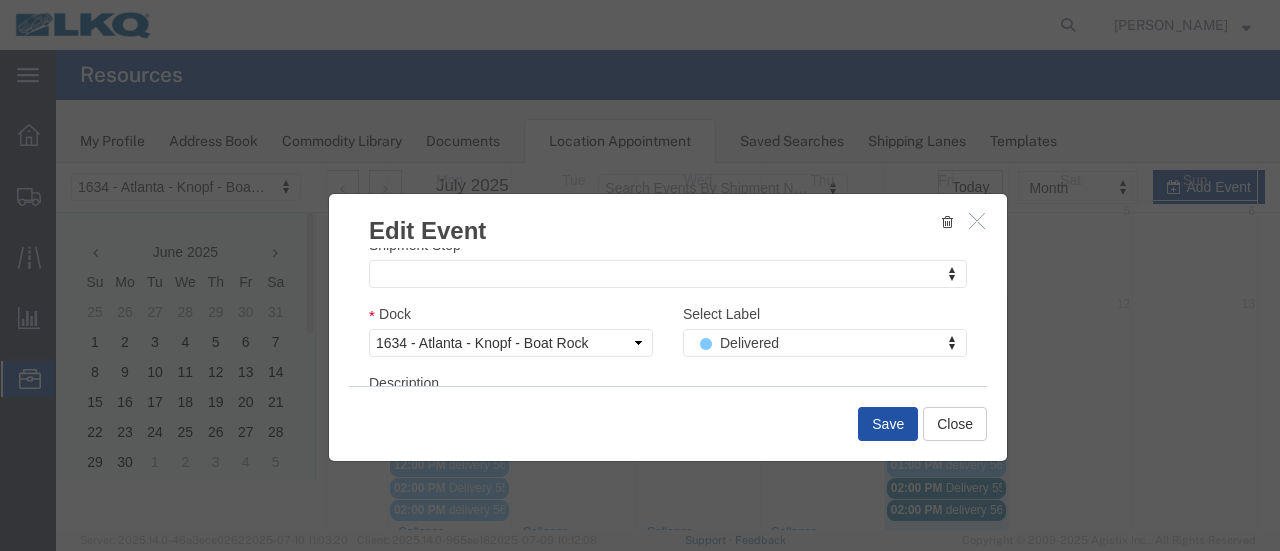 click on "Save" at bounding box center (888, 424) 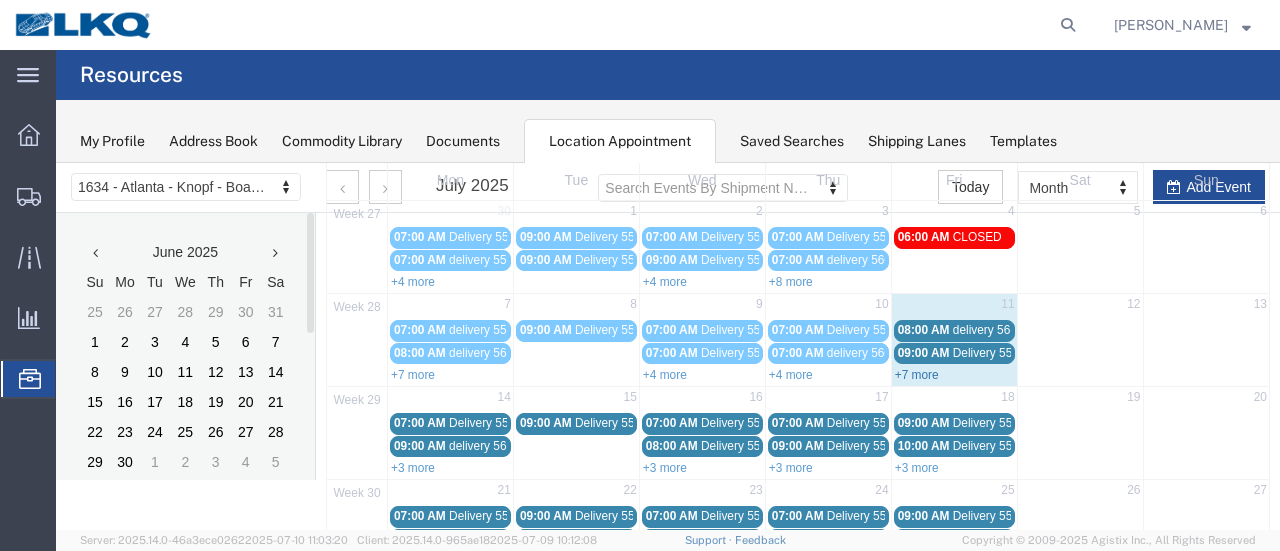 click on "+7 more" at bounding box center (917, 375) 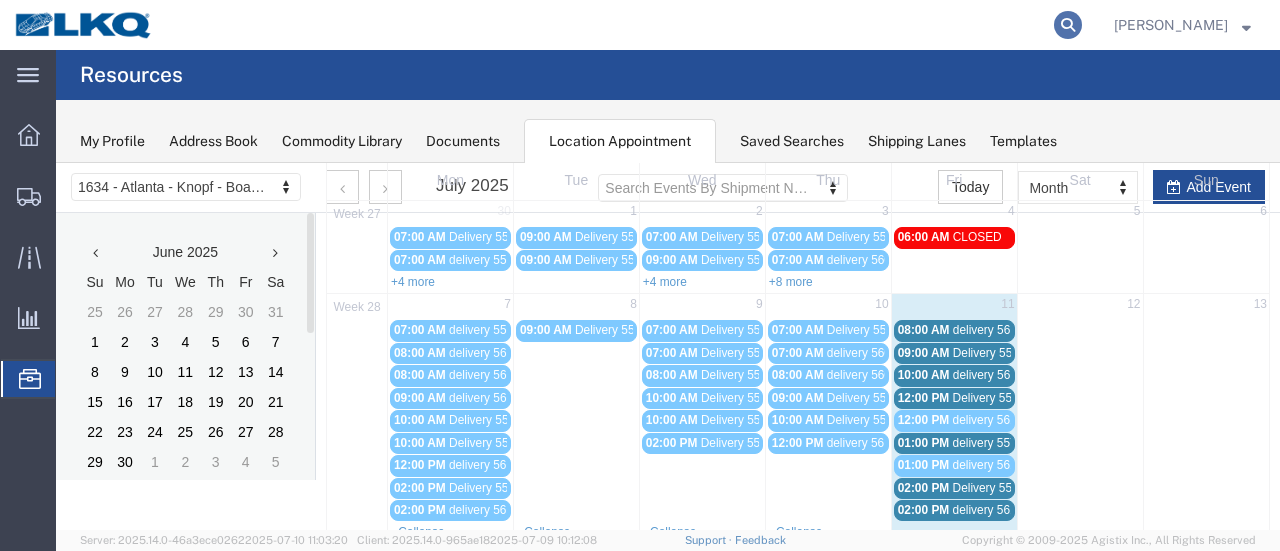 click 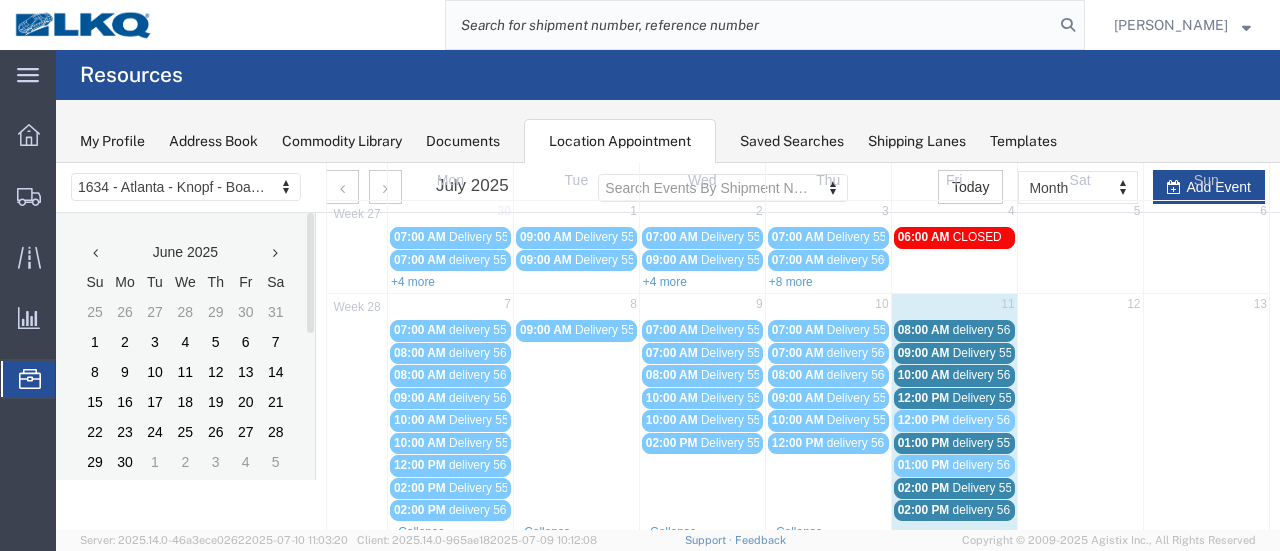 click 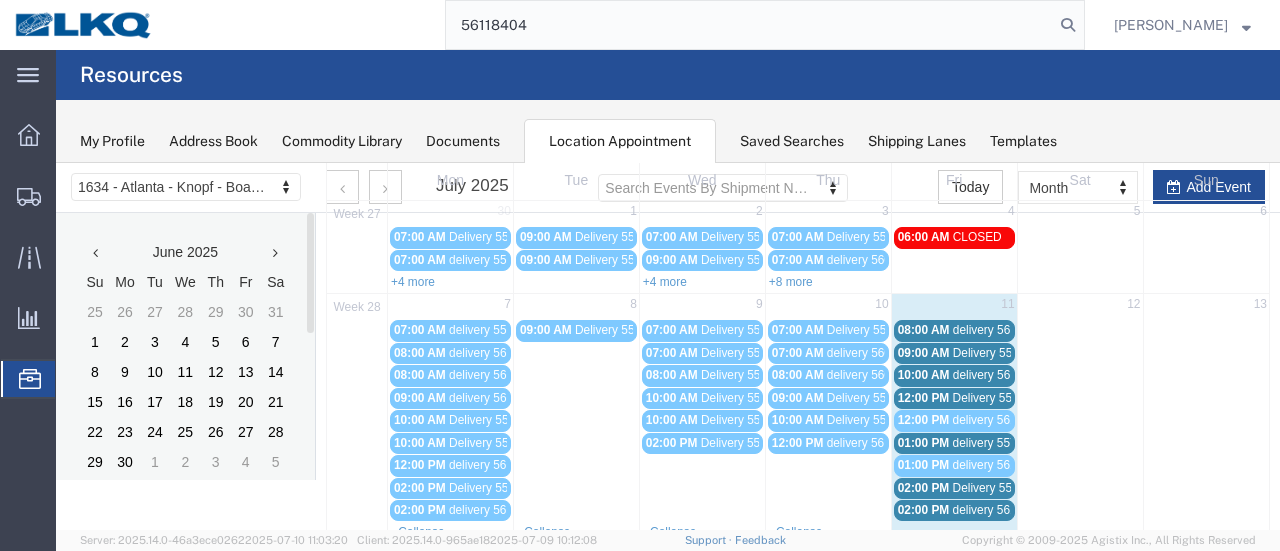 type on "56118404" 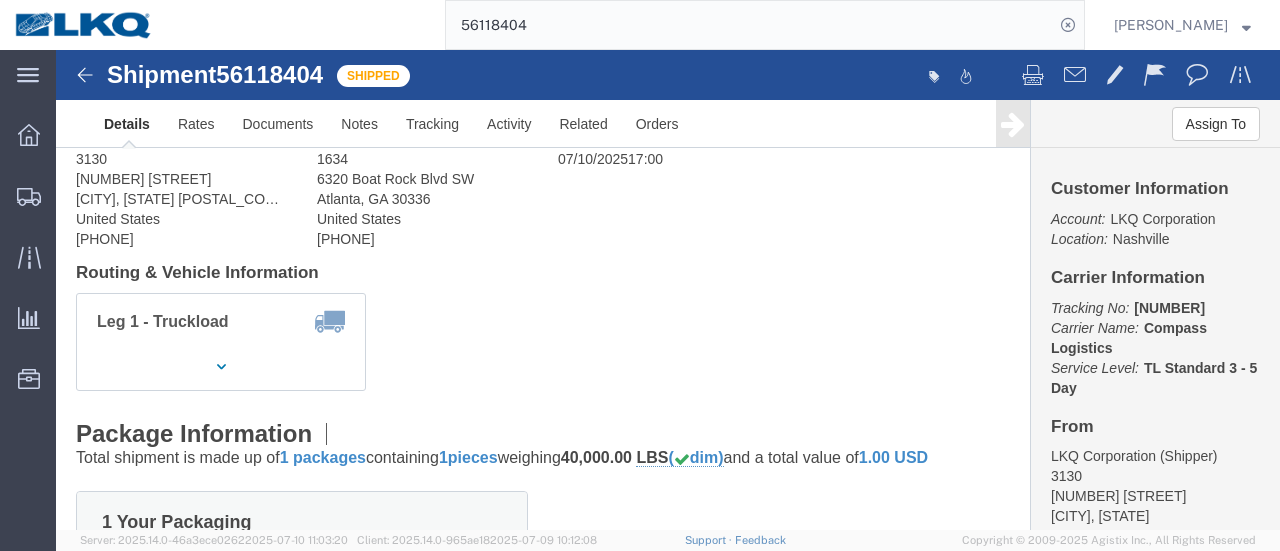 scroll, scrollTop: 0, scrollLeft: 0, axis: both 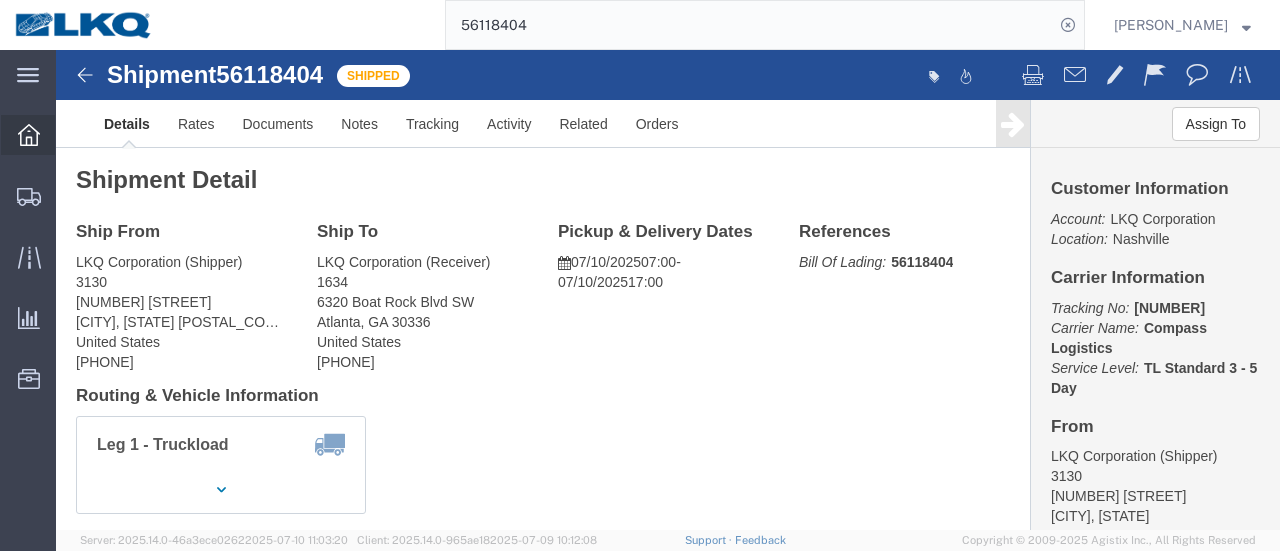 click 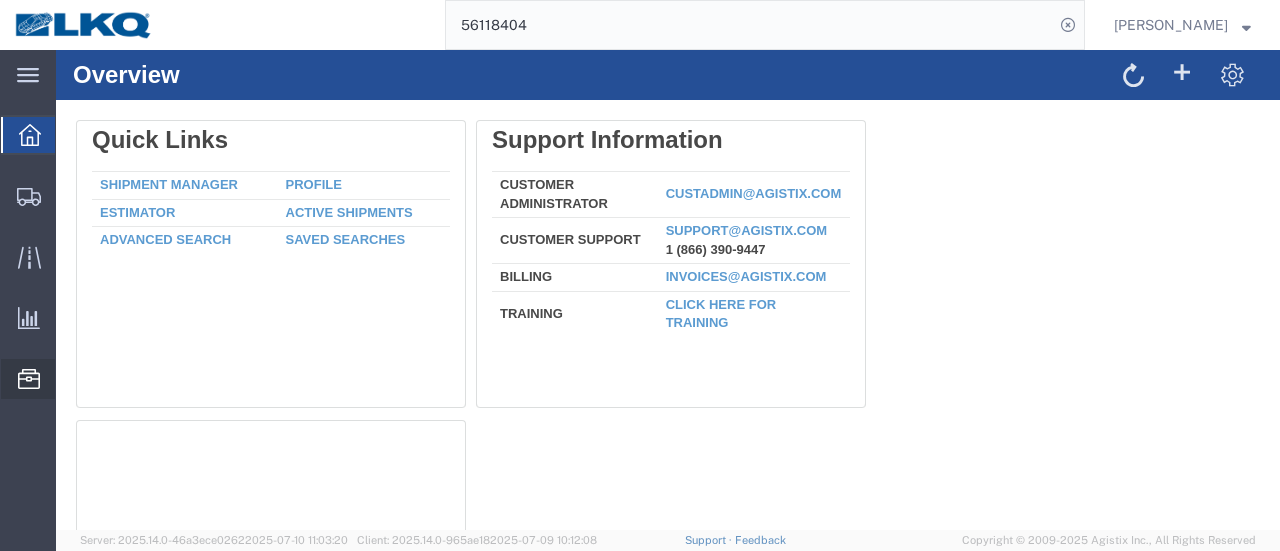 click on "Location Appointment" 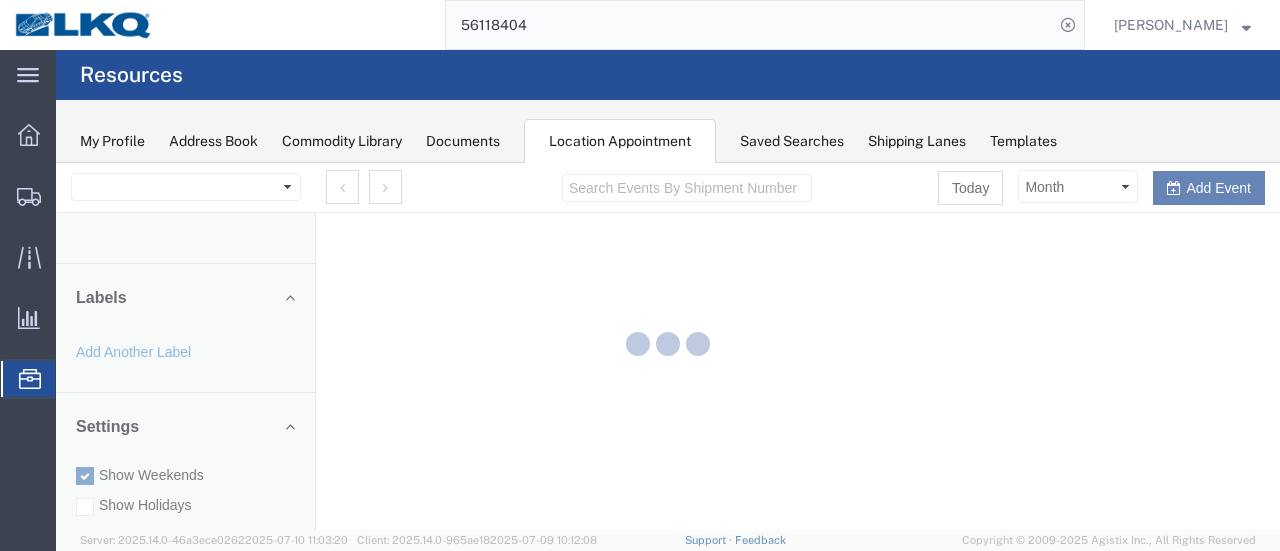 scroll, scrollTop: 0, scrollLeft: 0, axis: both 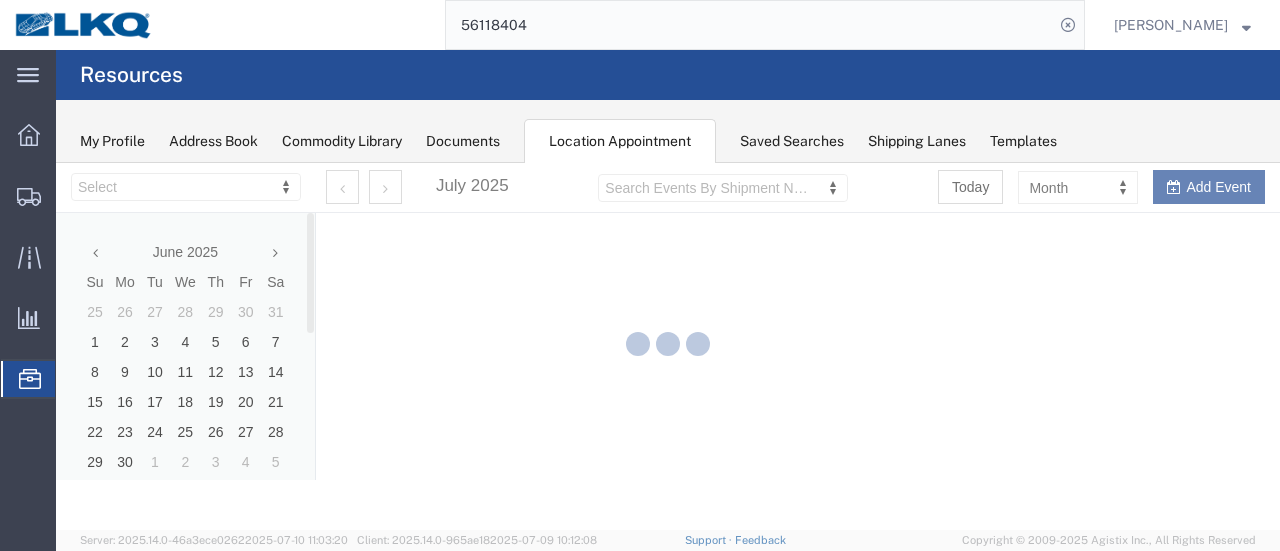 select on "28712" 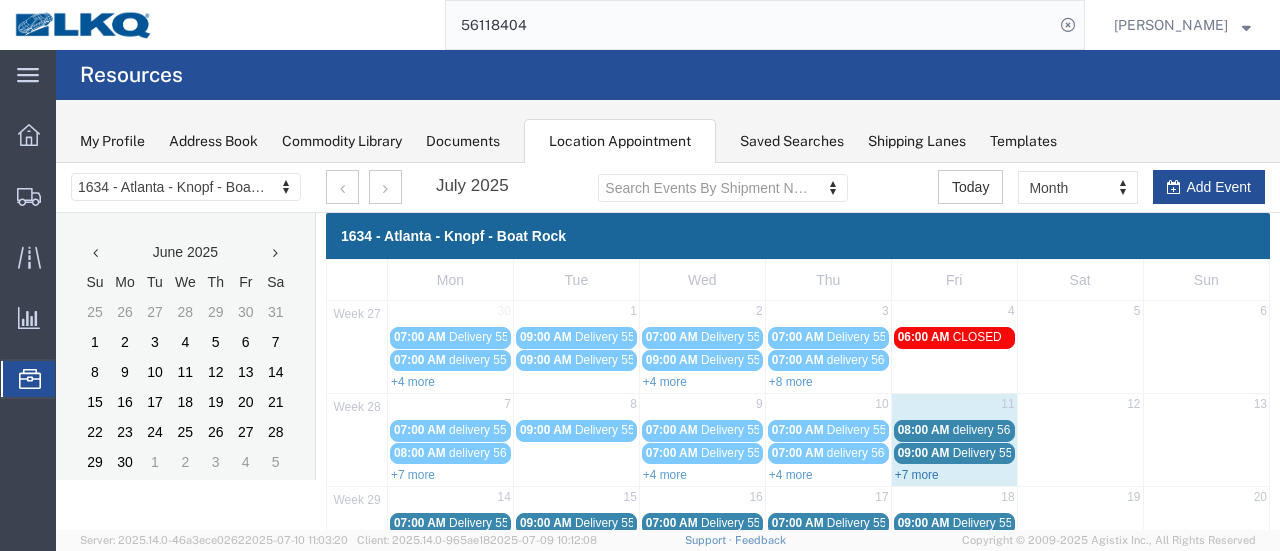 click on "+7 more" at bounding box center [917, 475] 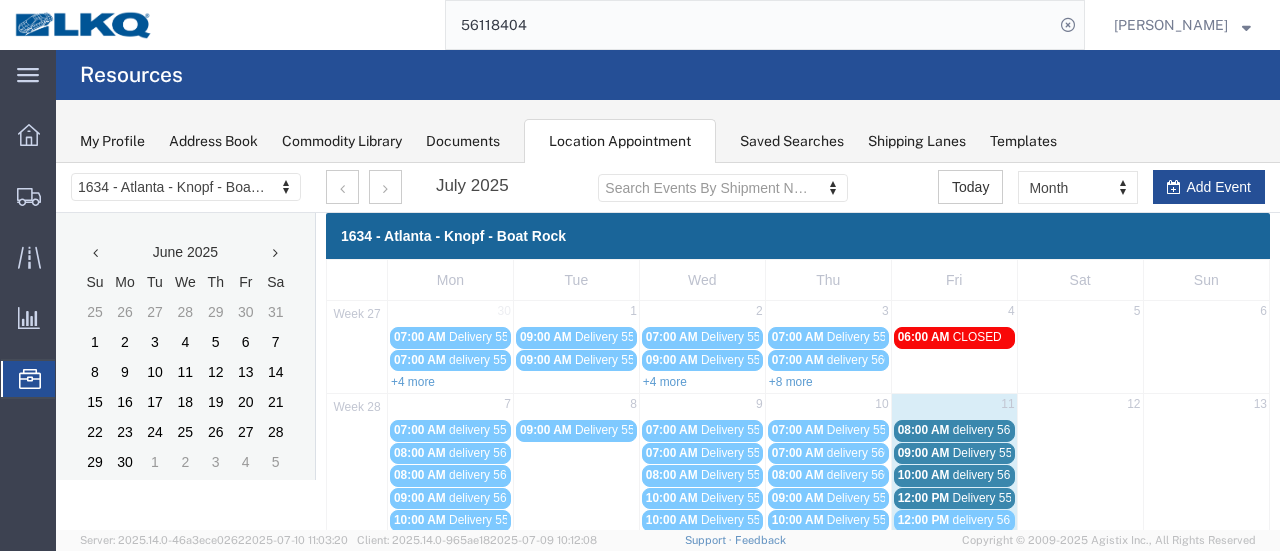 click on "delivery 56109642" at bounding box center (1001, 430) 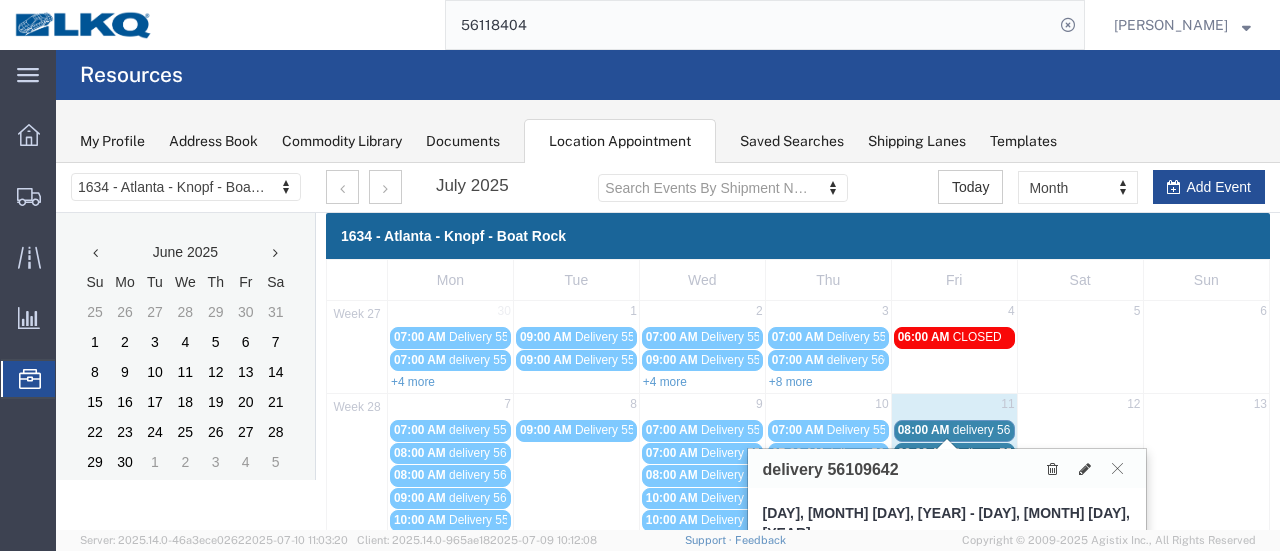click on "Delivery 55806178" at bounding box center [1002, 453] 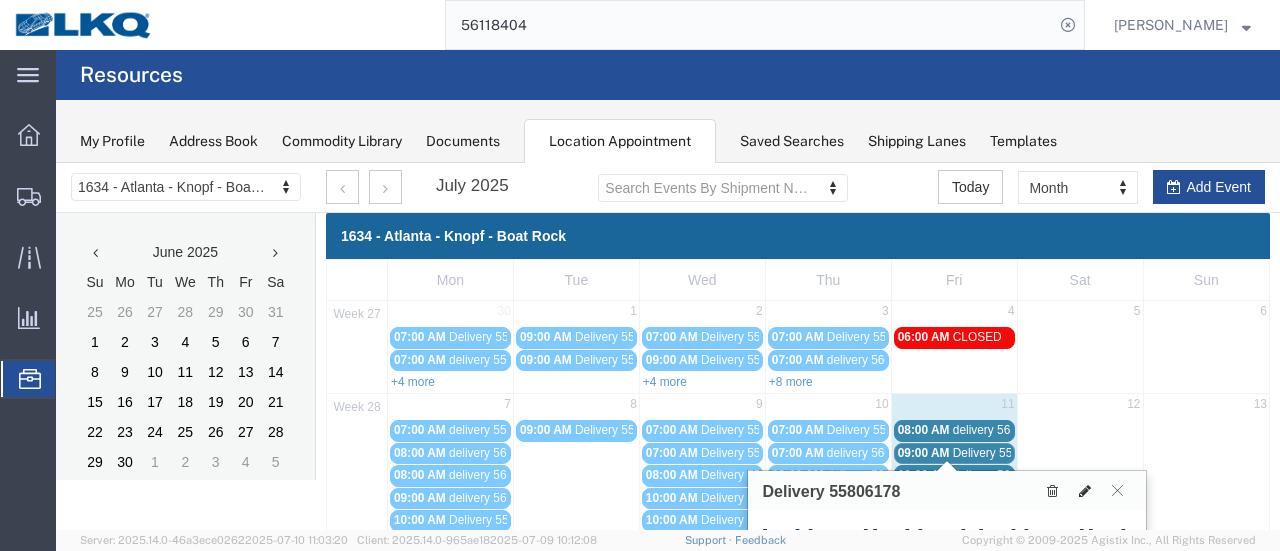 click at bounding box center [1085, 491] 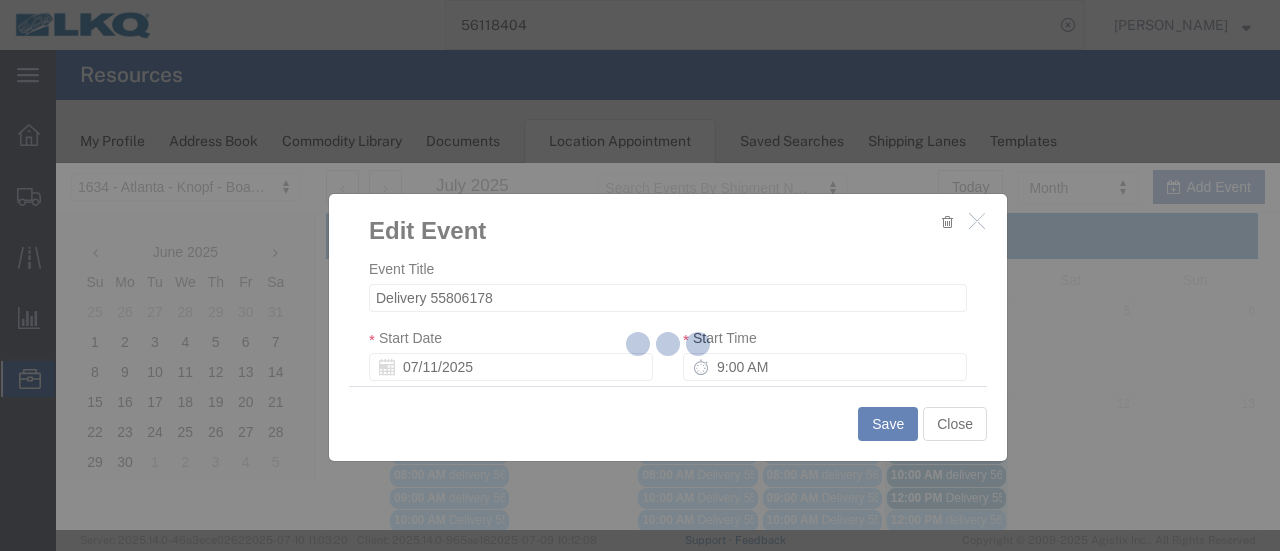 select 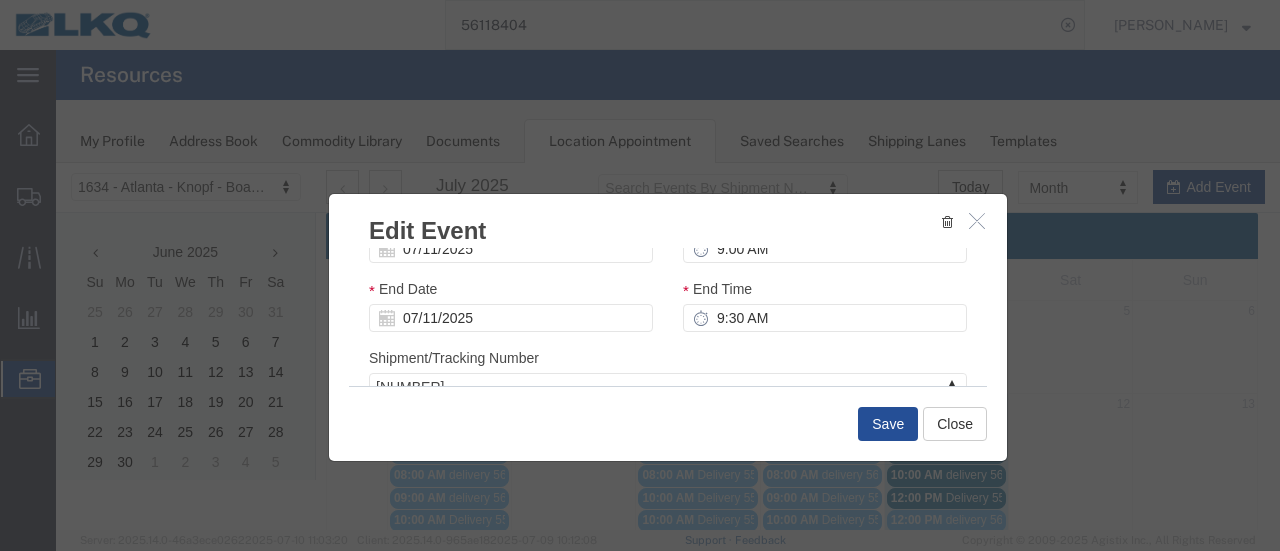 scroll, scrollTop: 300, scrollLeft: 0, axis: vertical 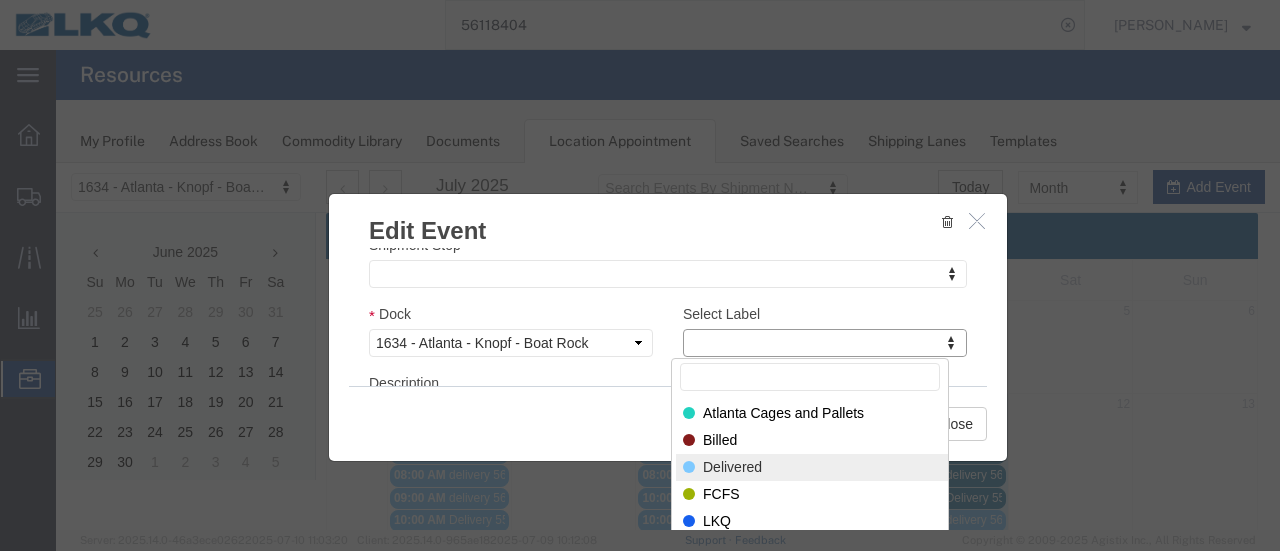 select on "40" 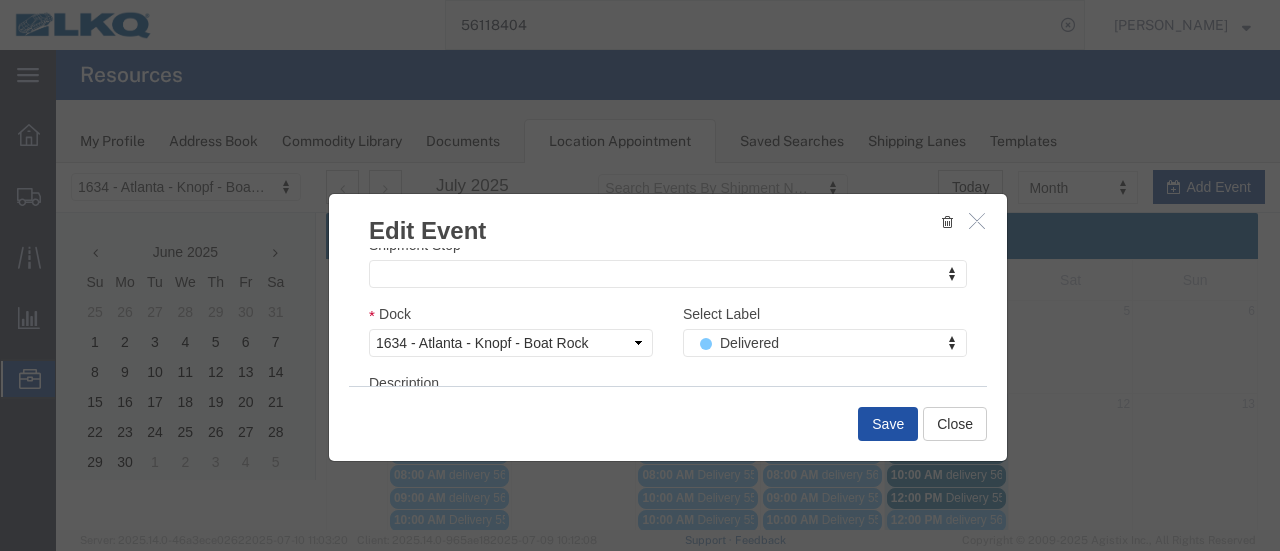click on "Save" at bounding box center (888, 424) 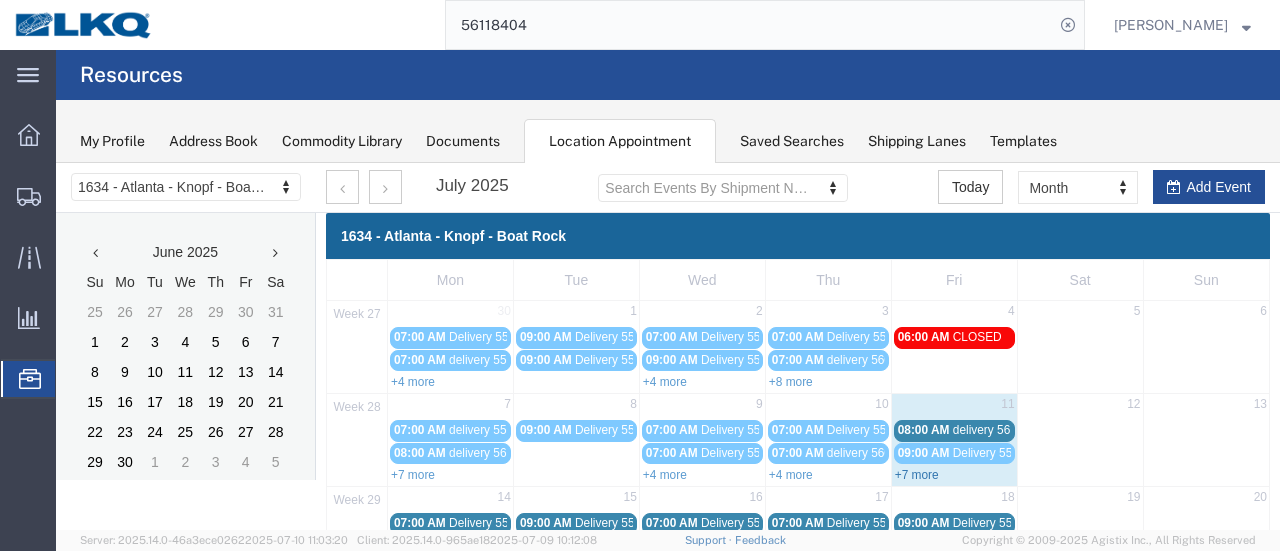 click on "+7 more" at bounding box center (917, 475) 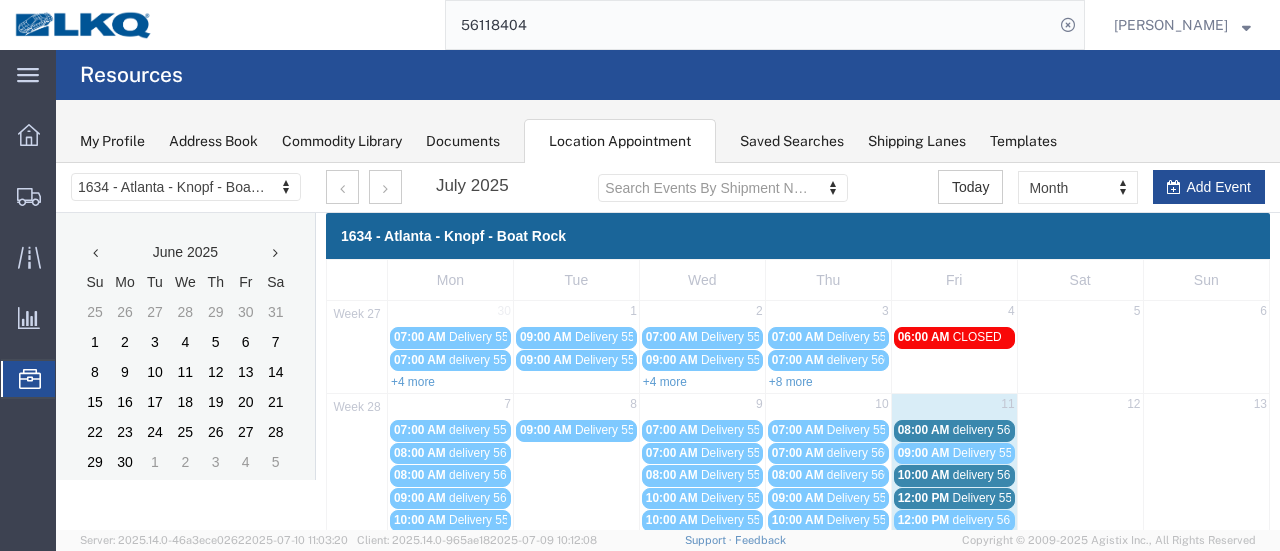 click on "Delivery 55806178" at bounding box center (1002, 453) 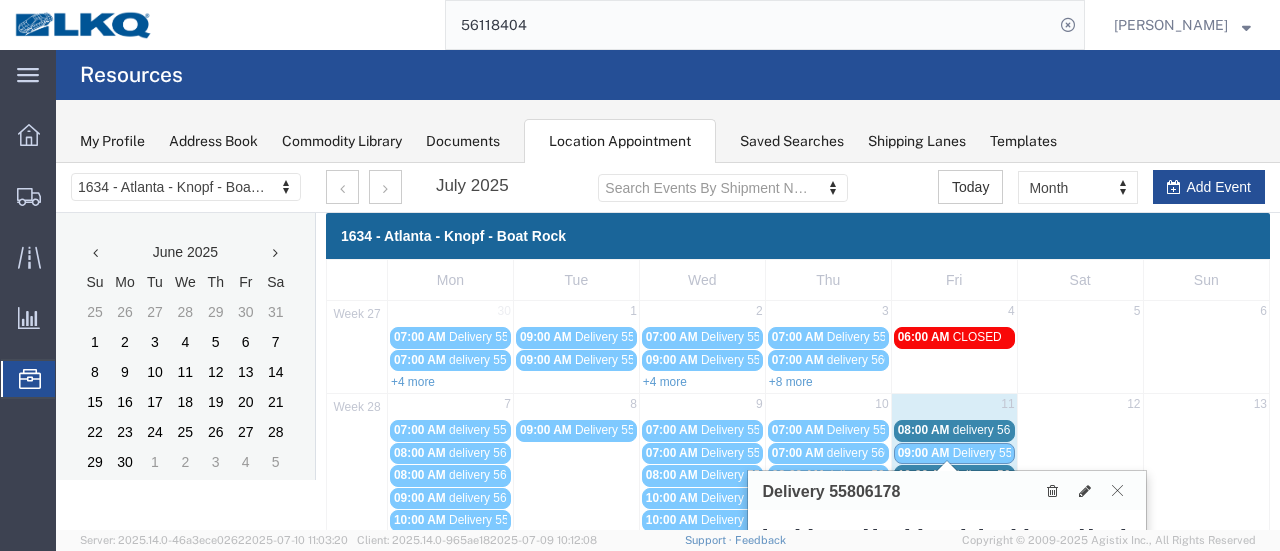 click at bounding box center [1117, 490] 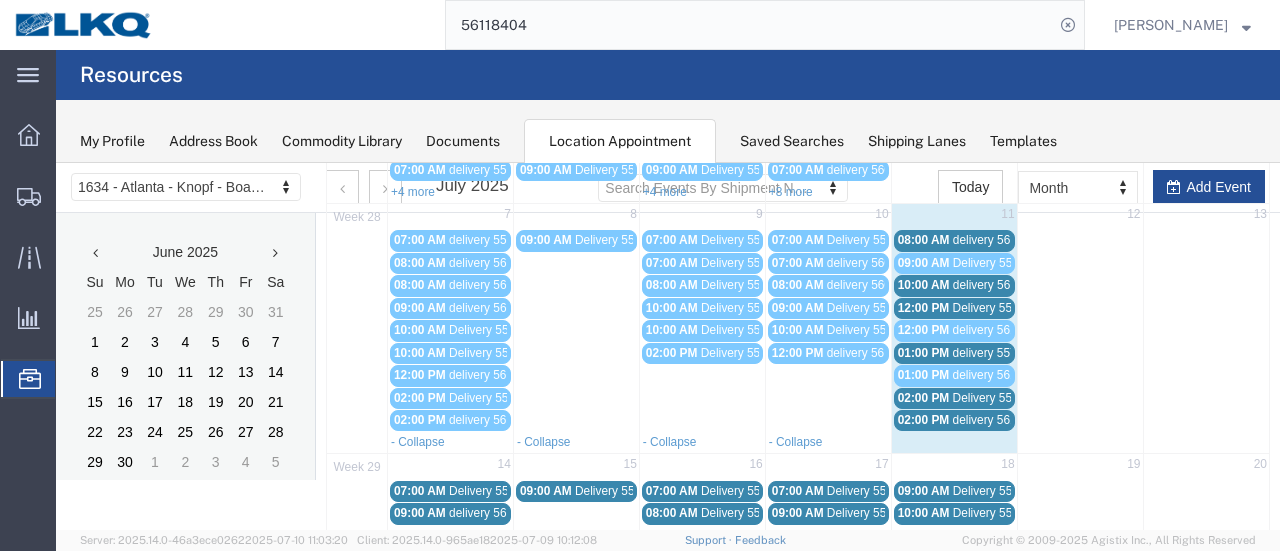 scroll, scrollTop: 100, scrollLeft: 0, axis: vertical 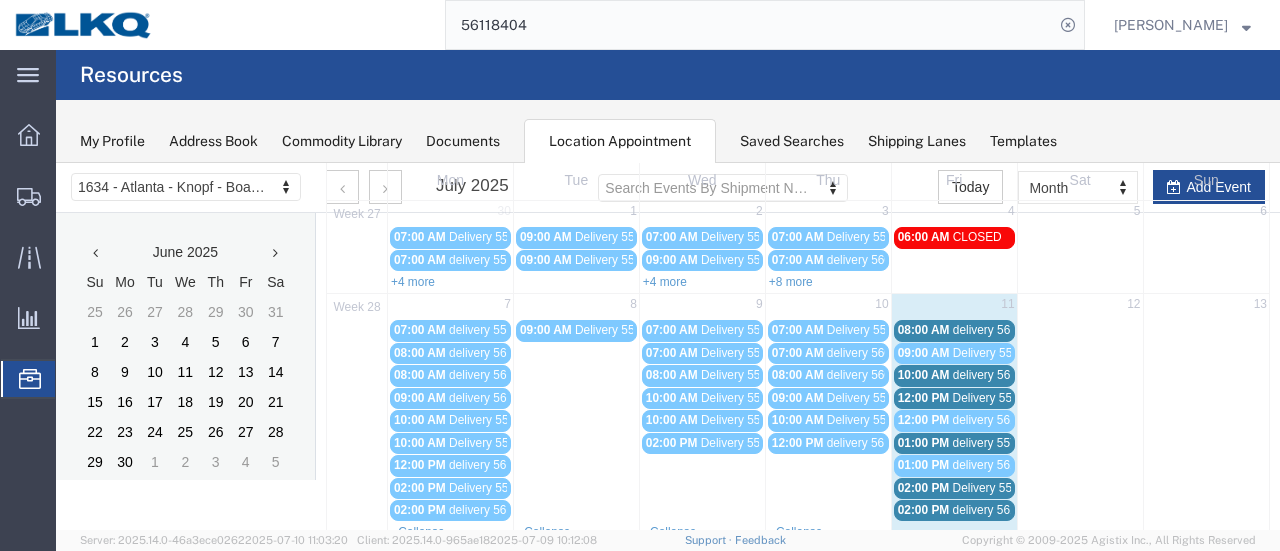click on "11" at bounding box center (954, 306) 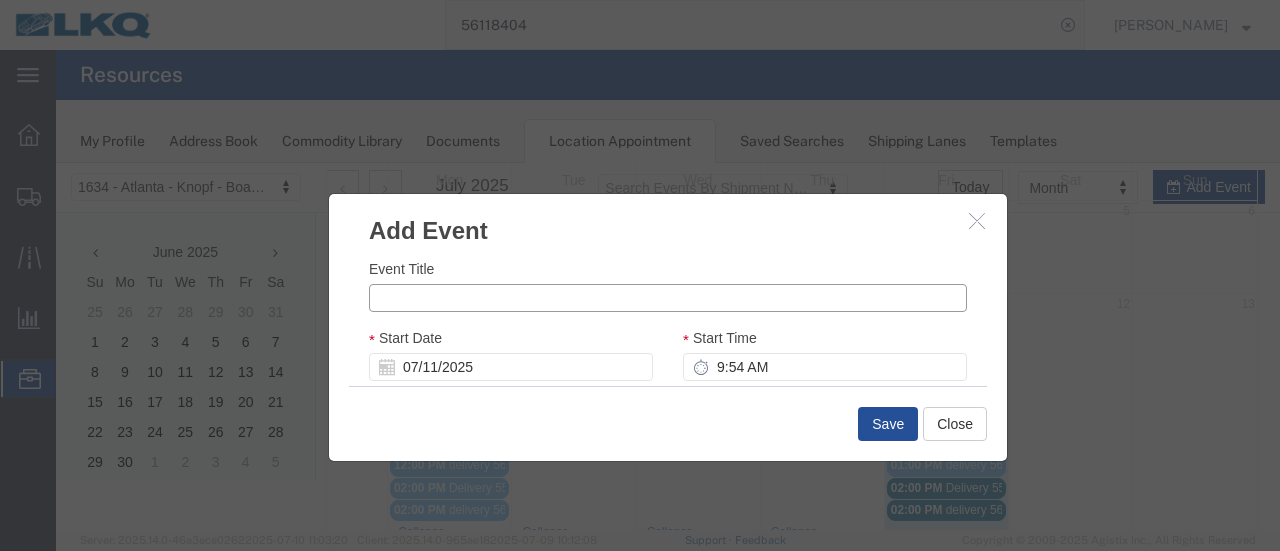 click on "Event Title" at bounding box center [668, 298] 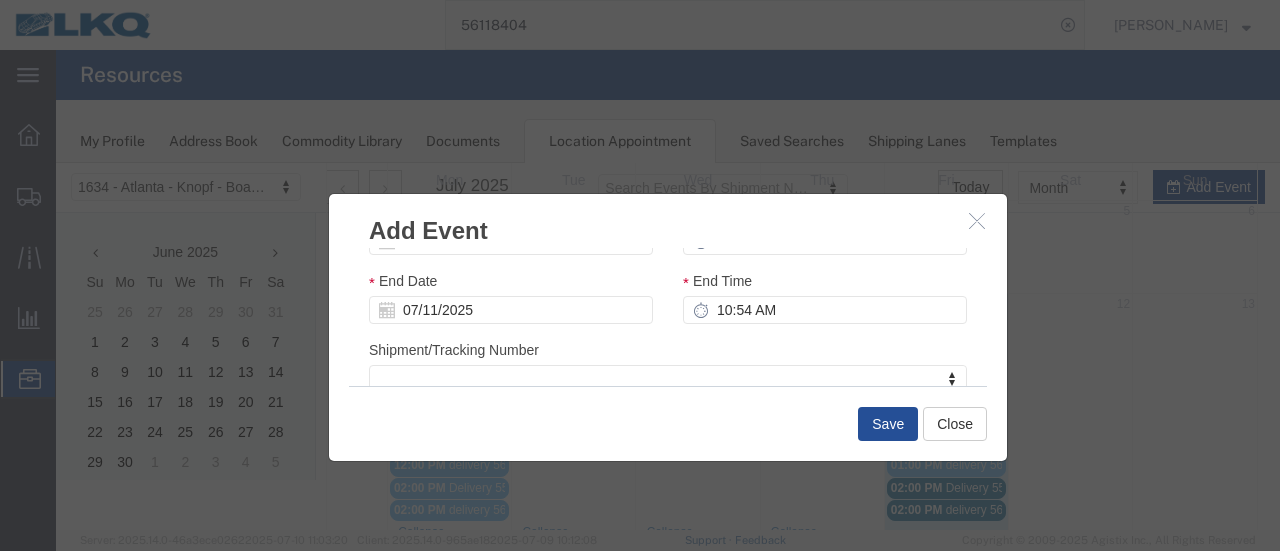 scroll, scrollTop: 300, scrollLeft: 0, axis: vertical 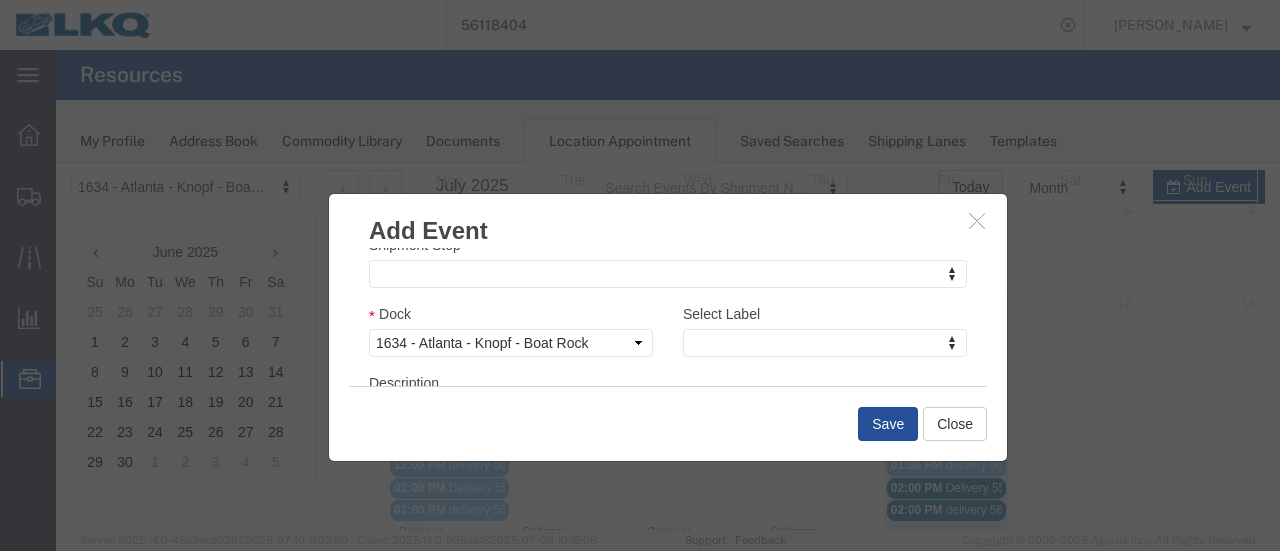 type on "56118404" 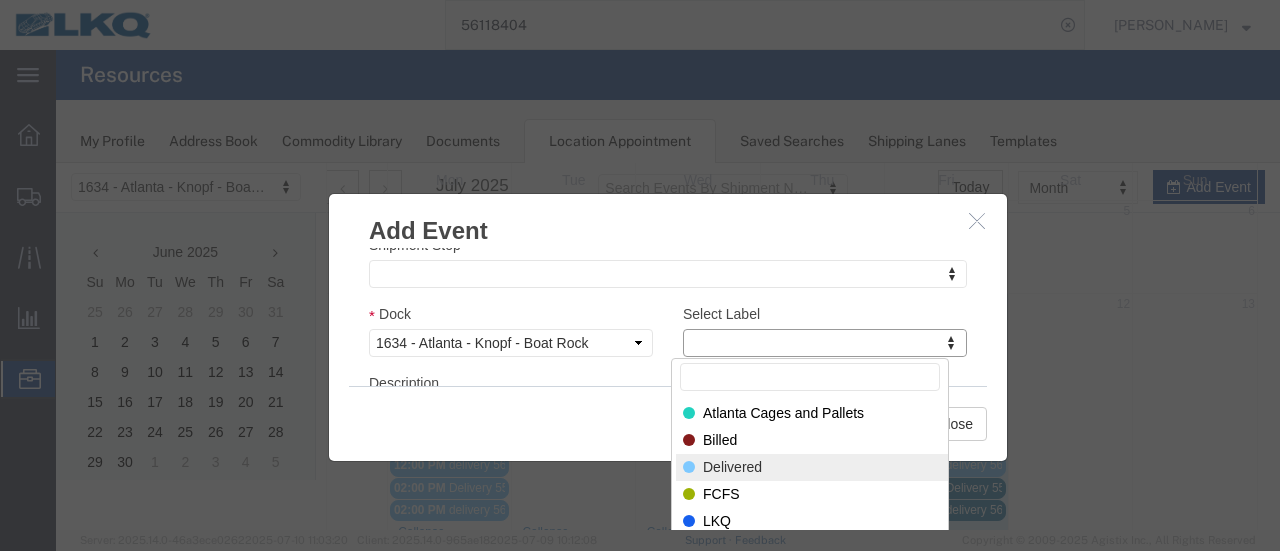 select on "40" 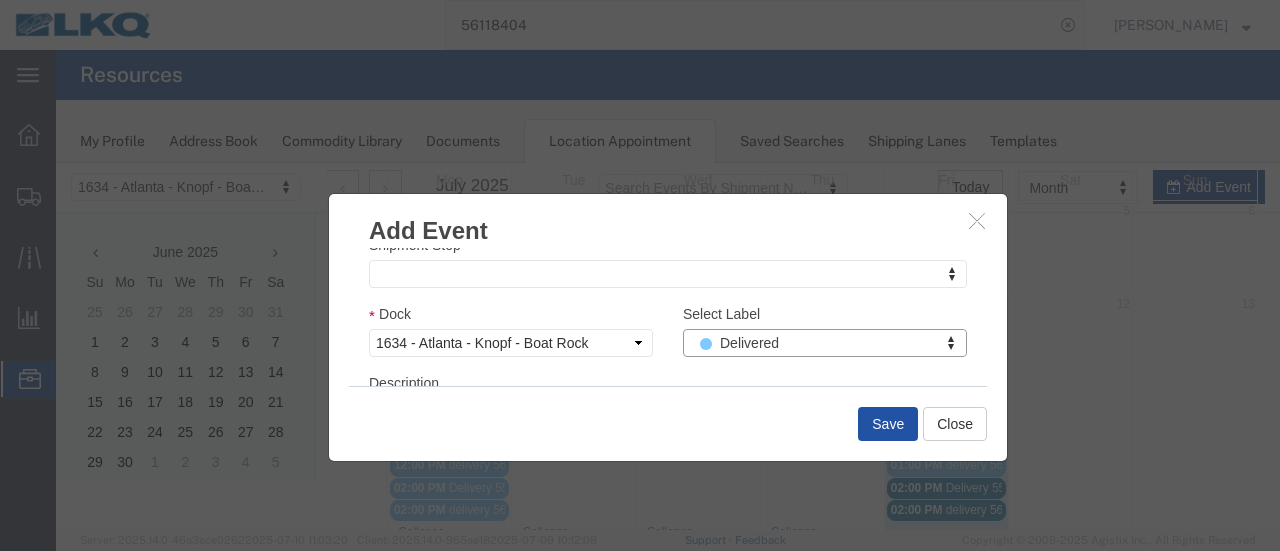 click on "Save" at bounding box center (888, 424) 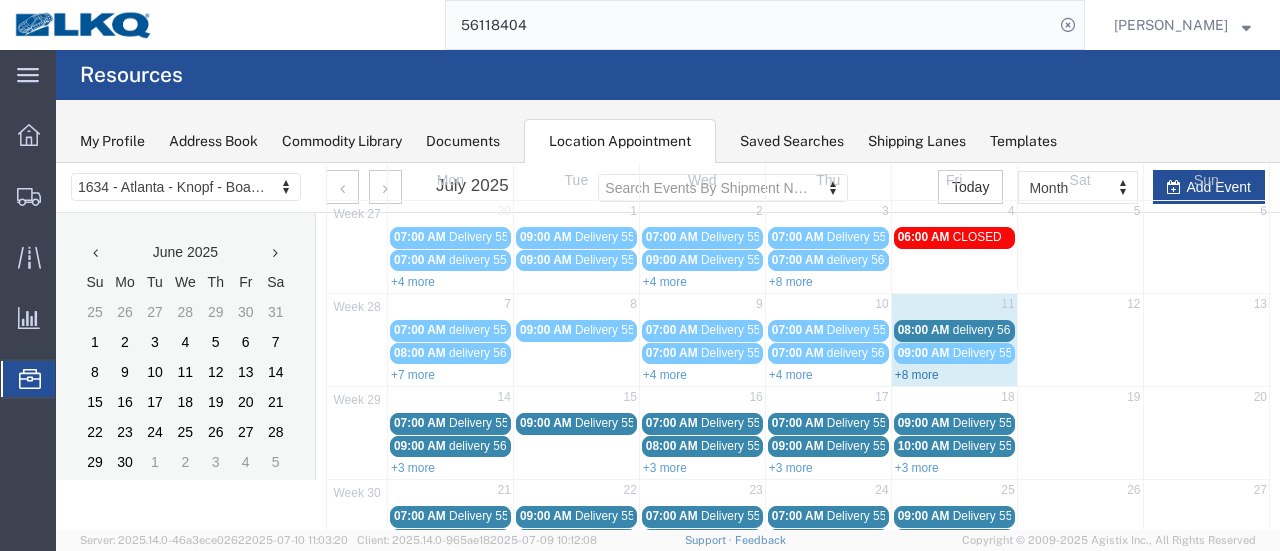 click on "+8 more" at bounding box center [917, 375] 